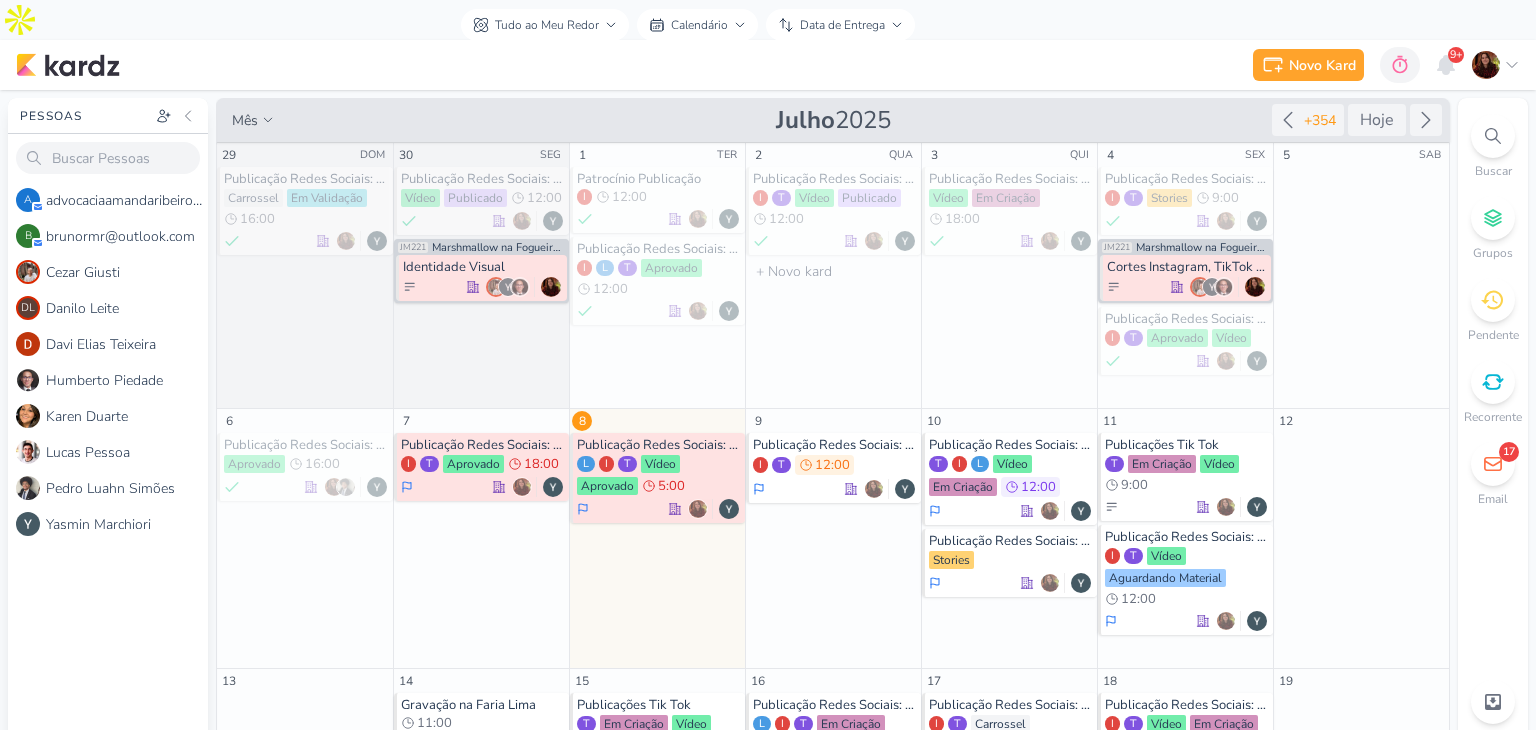 scroll, scrollTop: 0, scrollLeft: 0, axis: both 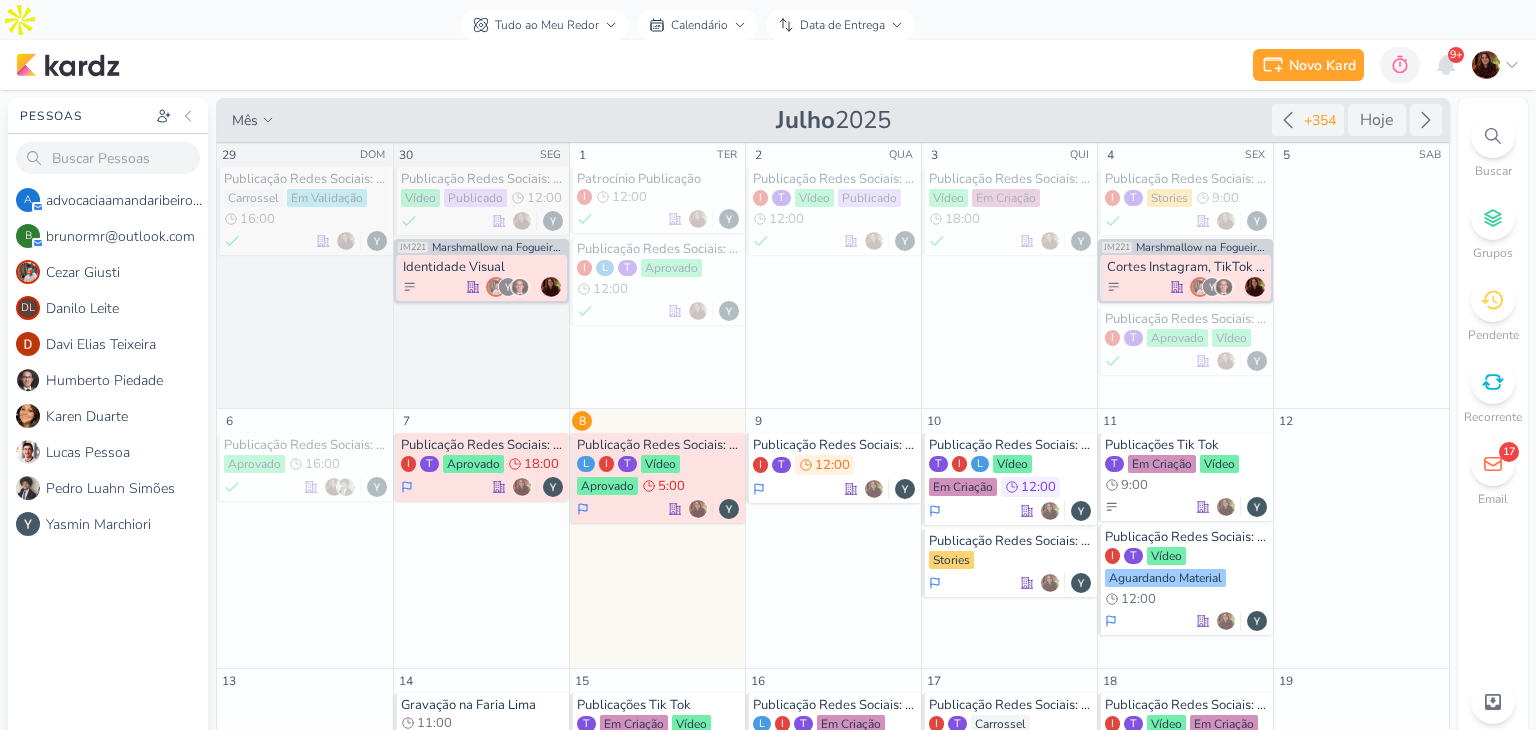 drag, startPoint x: 1497, startPoint y: 93, endPoint x: 1425, endPoint y: 101, distance: 72.443085 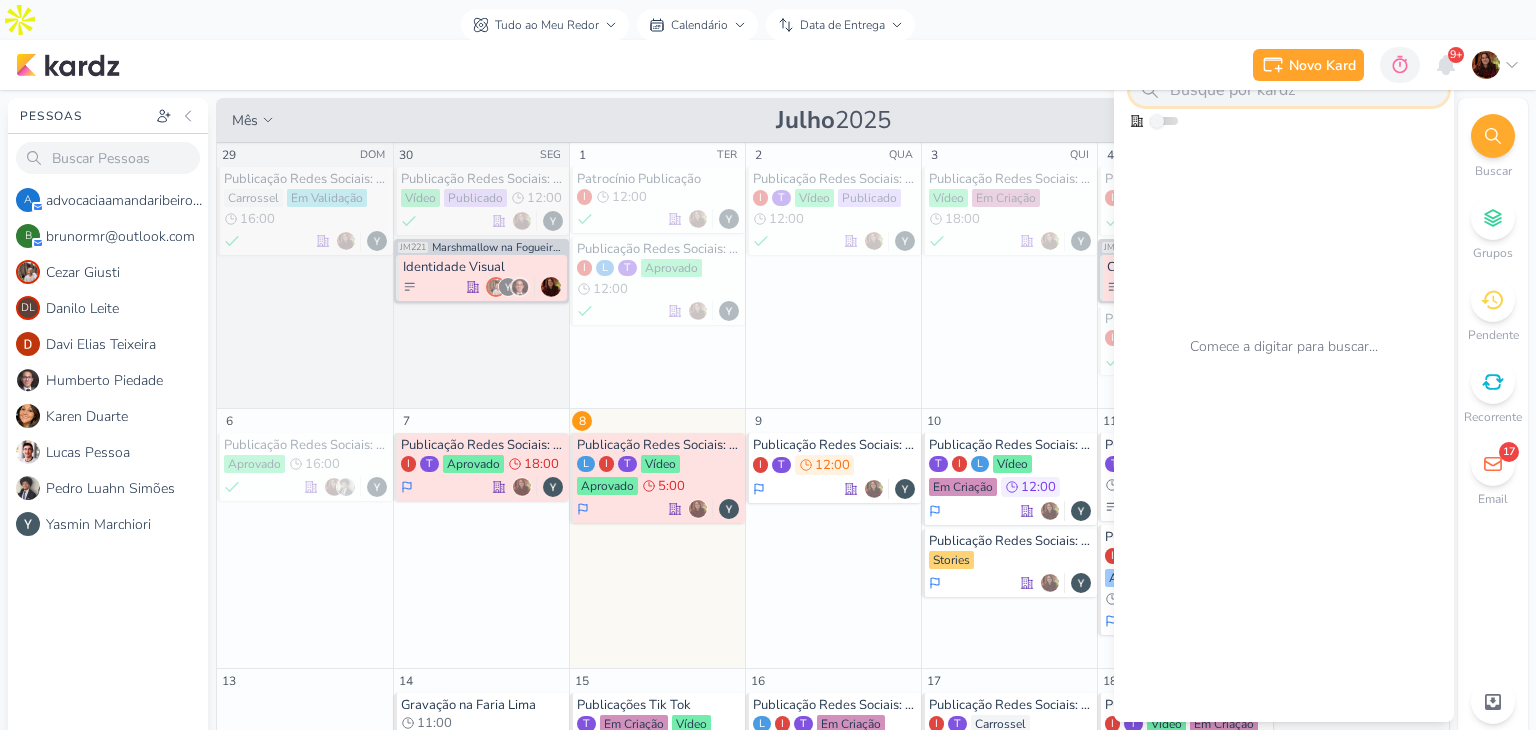 click at bounding box center [1289, 90] 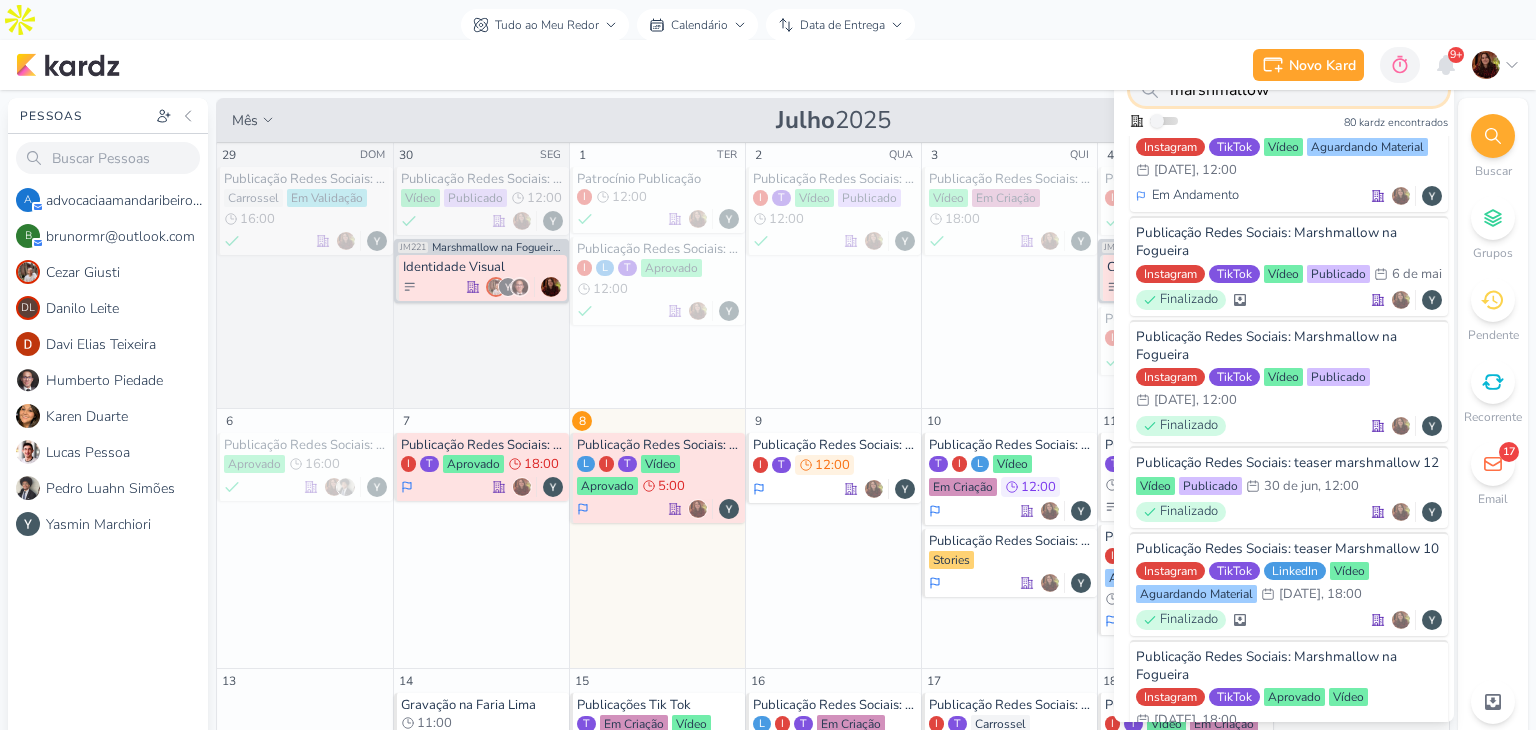 scroll, scrollTop: 593, scrollLeft: 0, axis: vertical 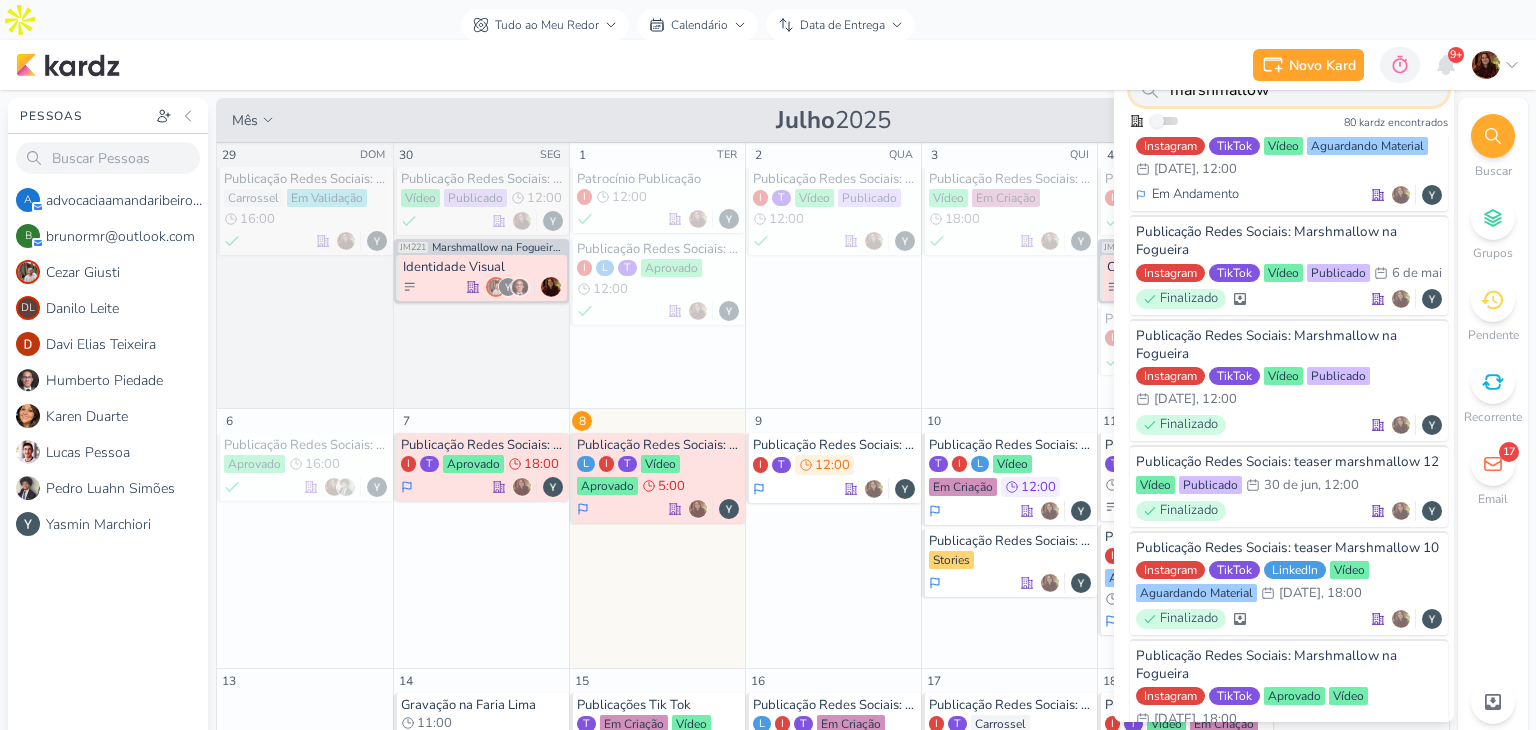 drag, startPoint x: 1277, startPoint y: 96, endPoint x: 1113, endPoint y: 93, distance: 164.02744 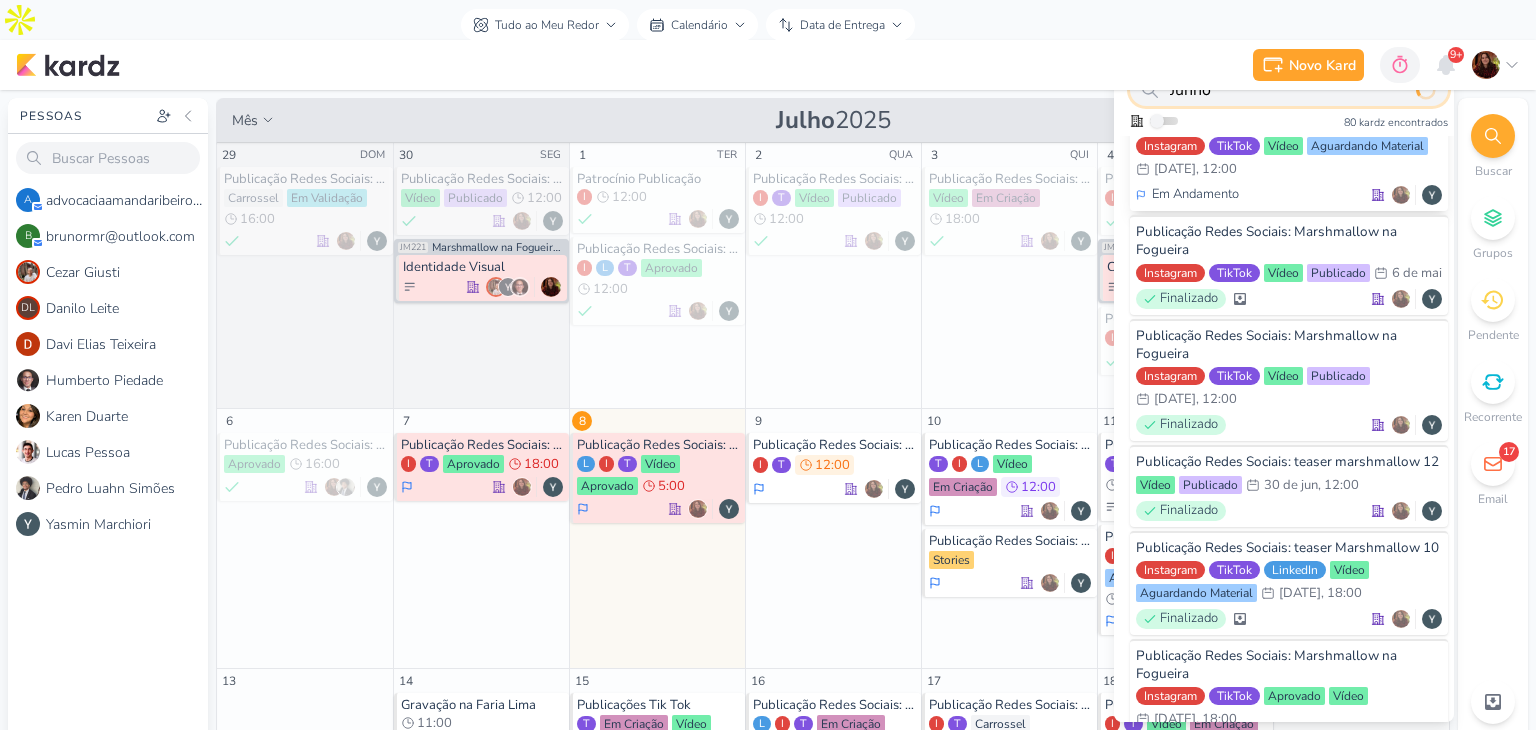 scroll, scrollTop: 0, scrollLeft: 0, axis: both 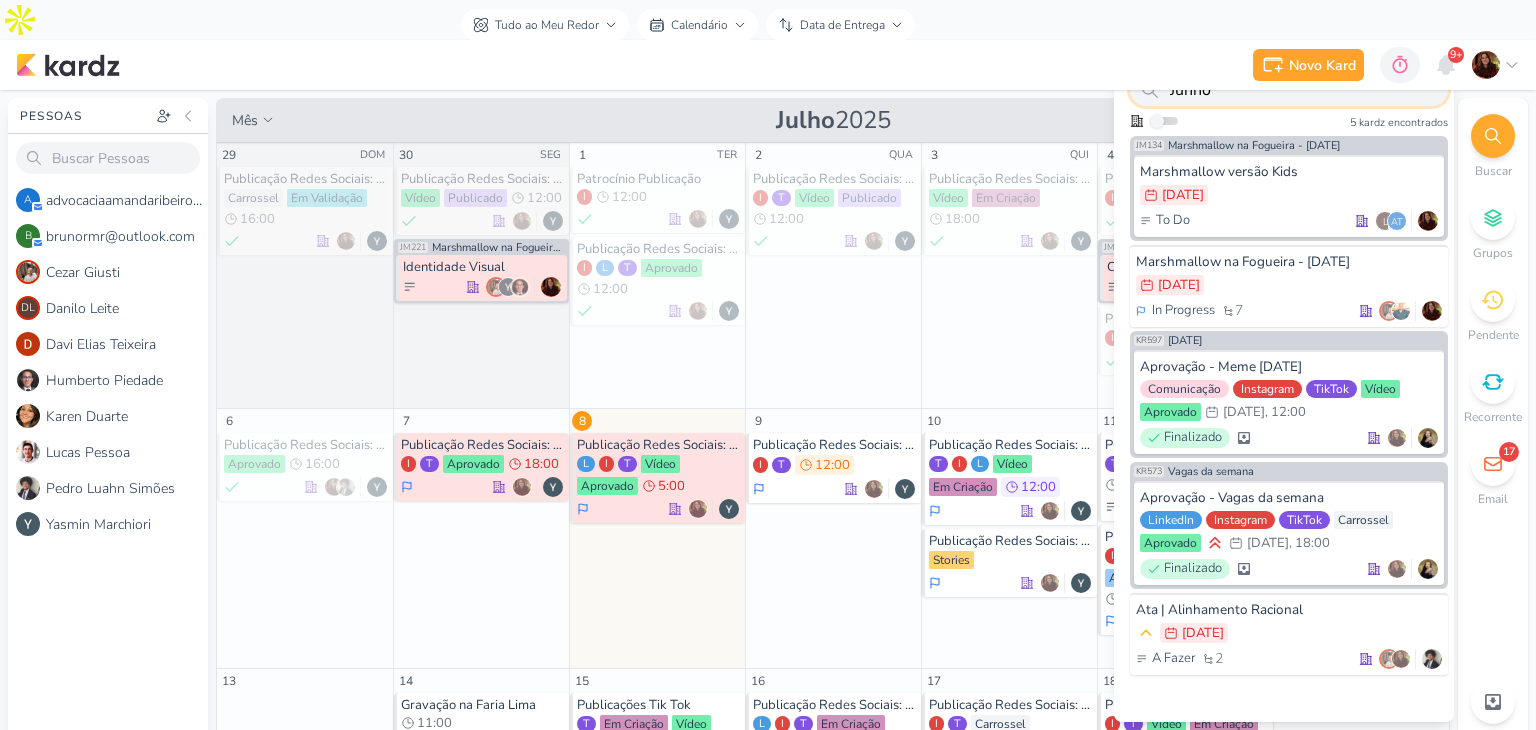 drag, startPoint x: 1233, startPoint y: 95, endPoint x: 1121, endPoint y: 80, distance: 113 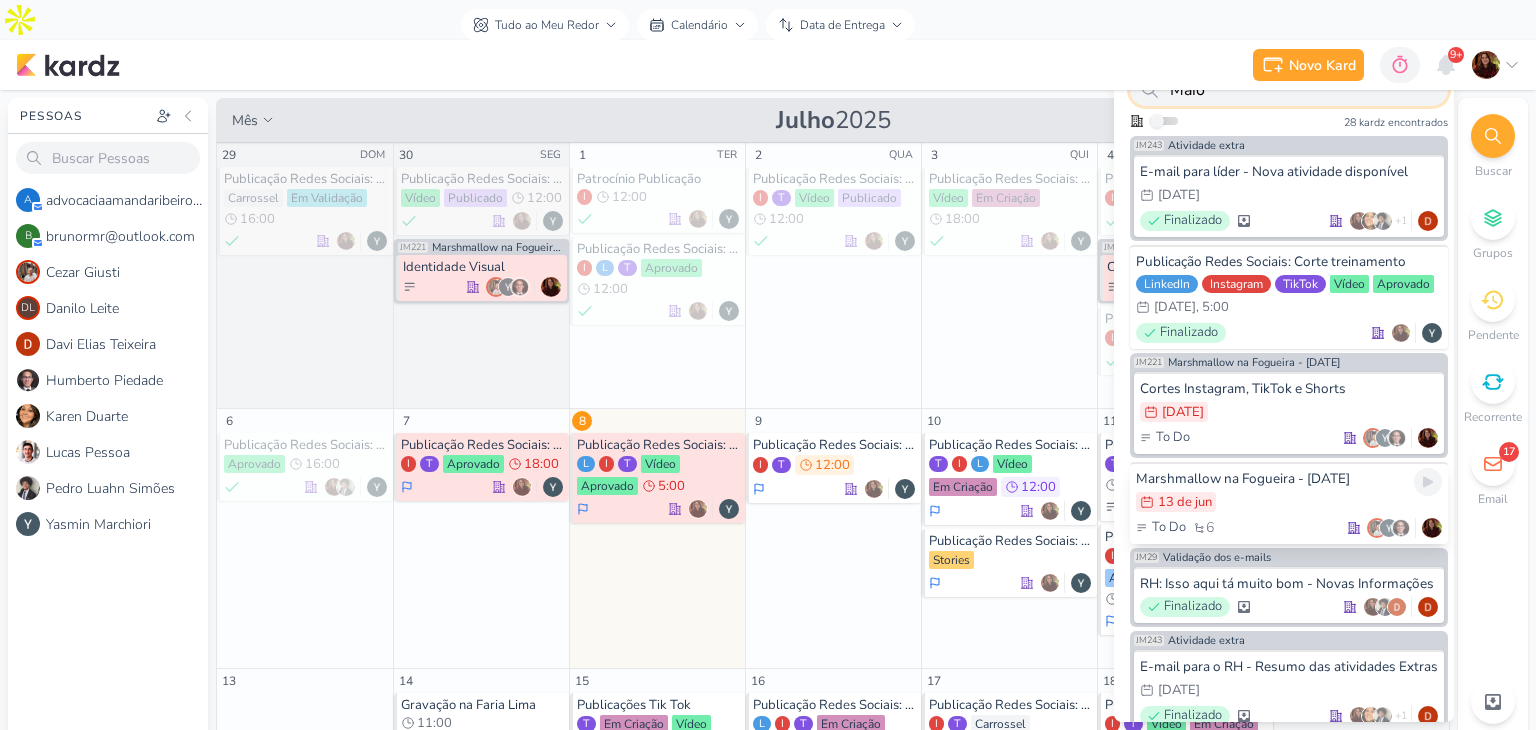 type on "Maio" 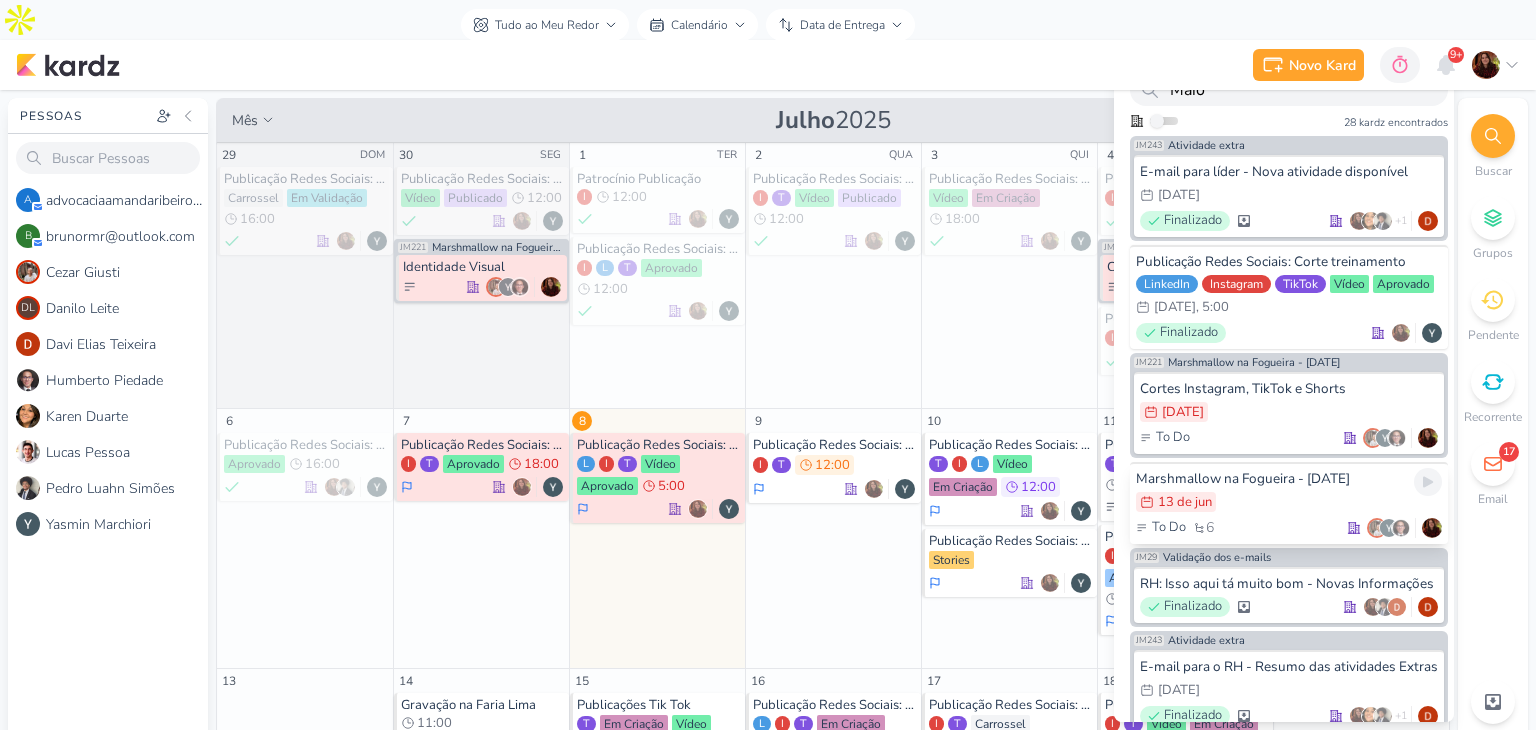 click on "13/6
[DATE]" at bounding box center (1289, 503) 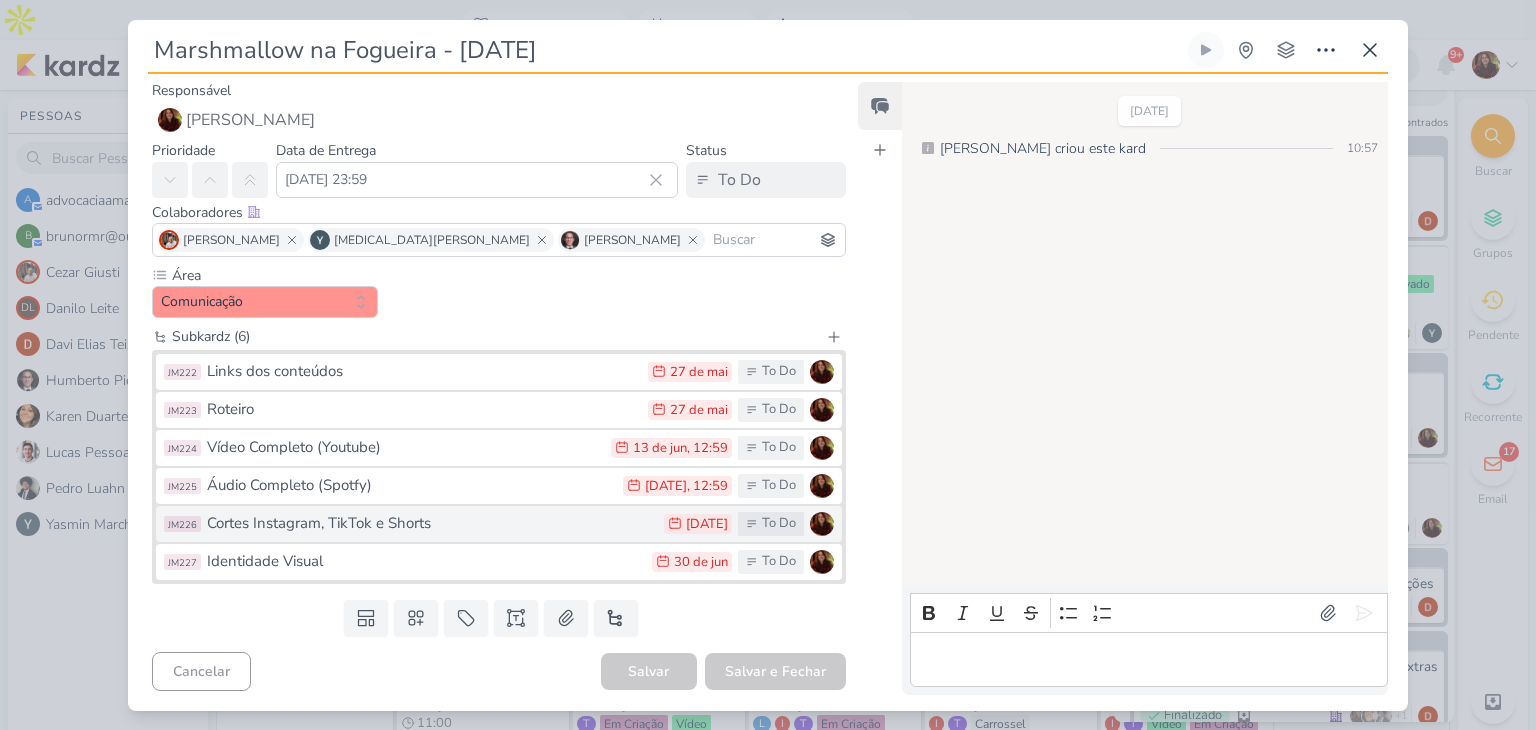 click on "JM226
Cortes Instagram, TikTok e Shorts
4/7
[DATE]
To Do" at bounding box center [499, 524] 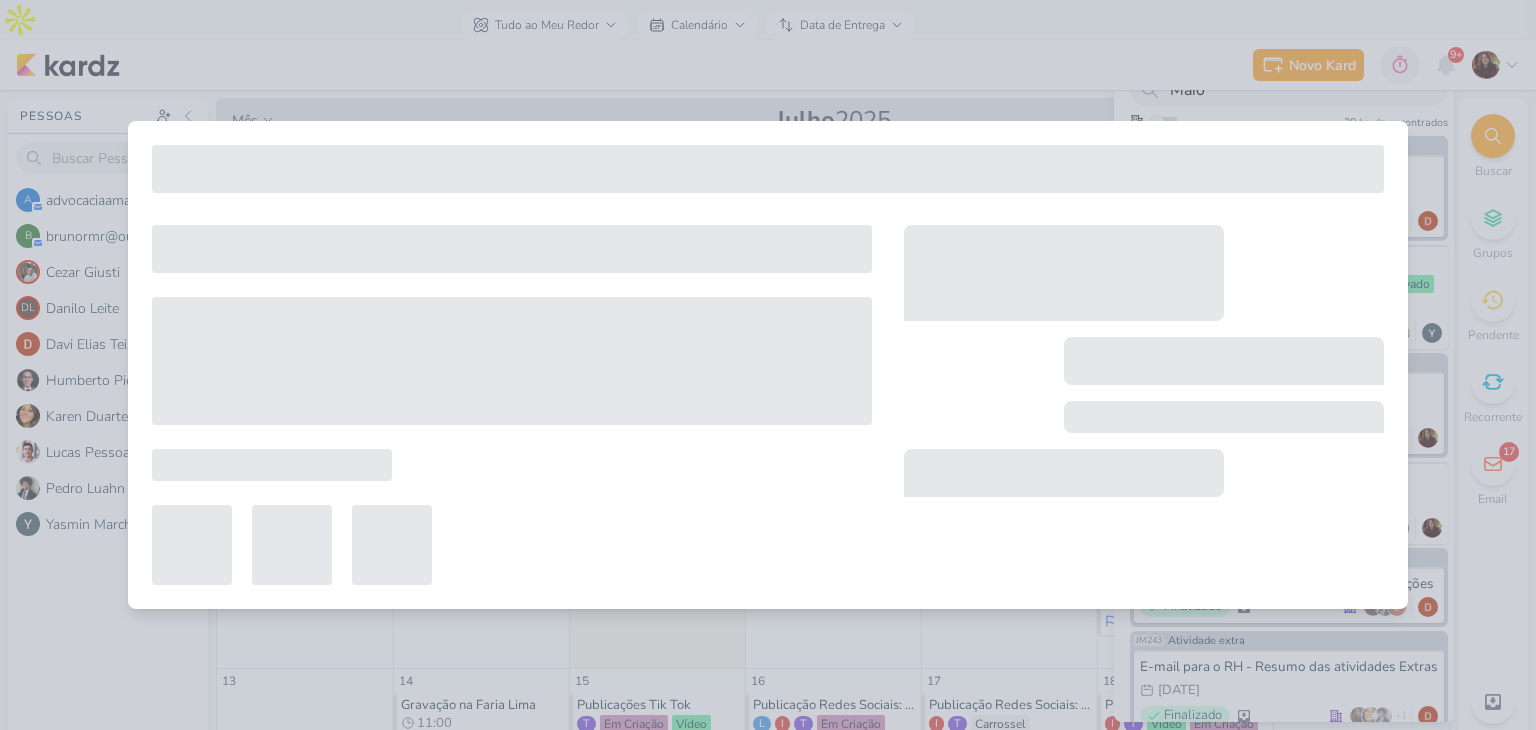 type on "Cortes Instagram, TikTok e Shorts" 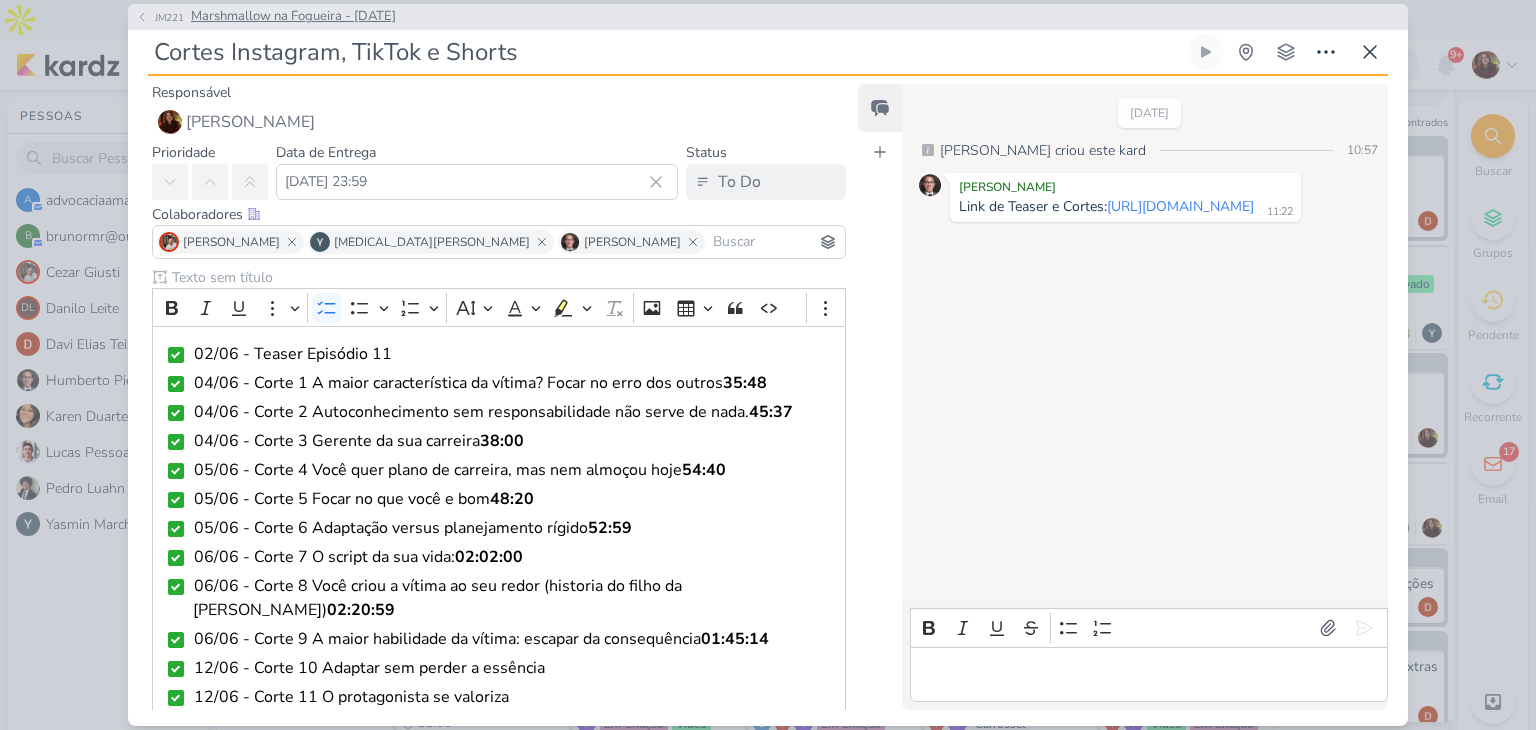 click on "Marshmallow na Fogueira - [DATE]" at bounding box center (293, 17) 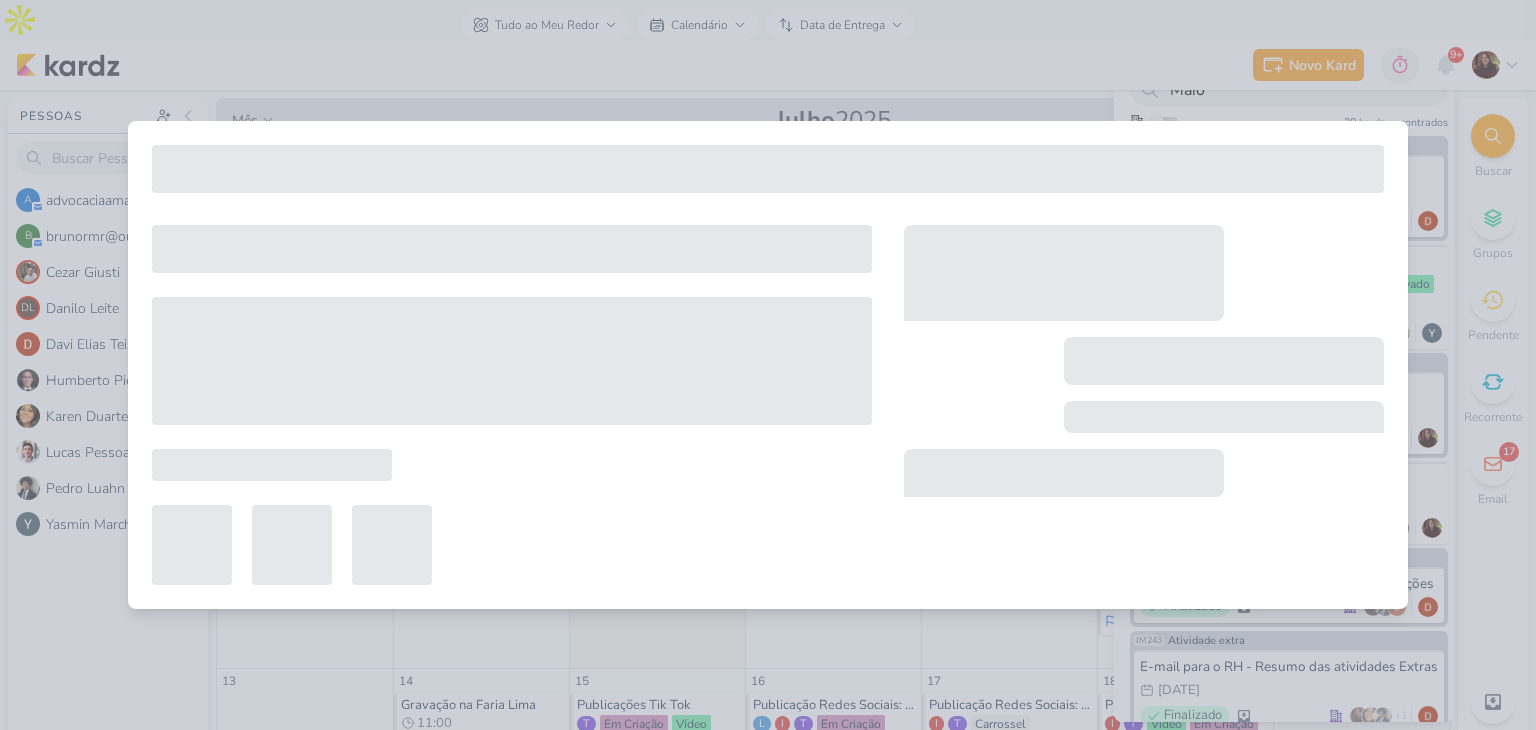 type on "Marshmallow na Fogueira - [DATE]" 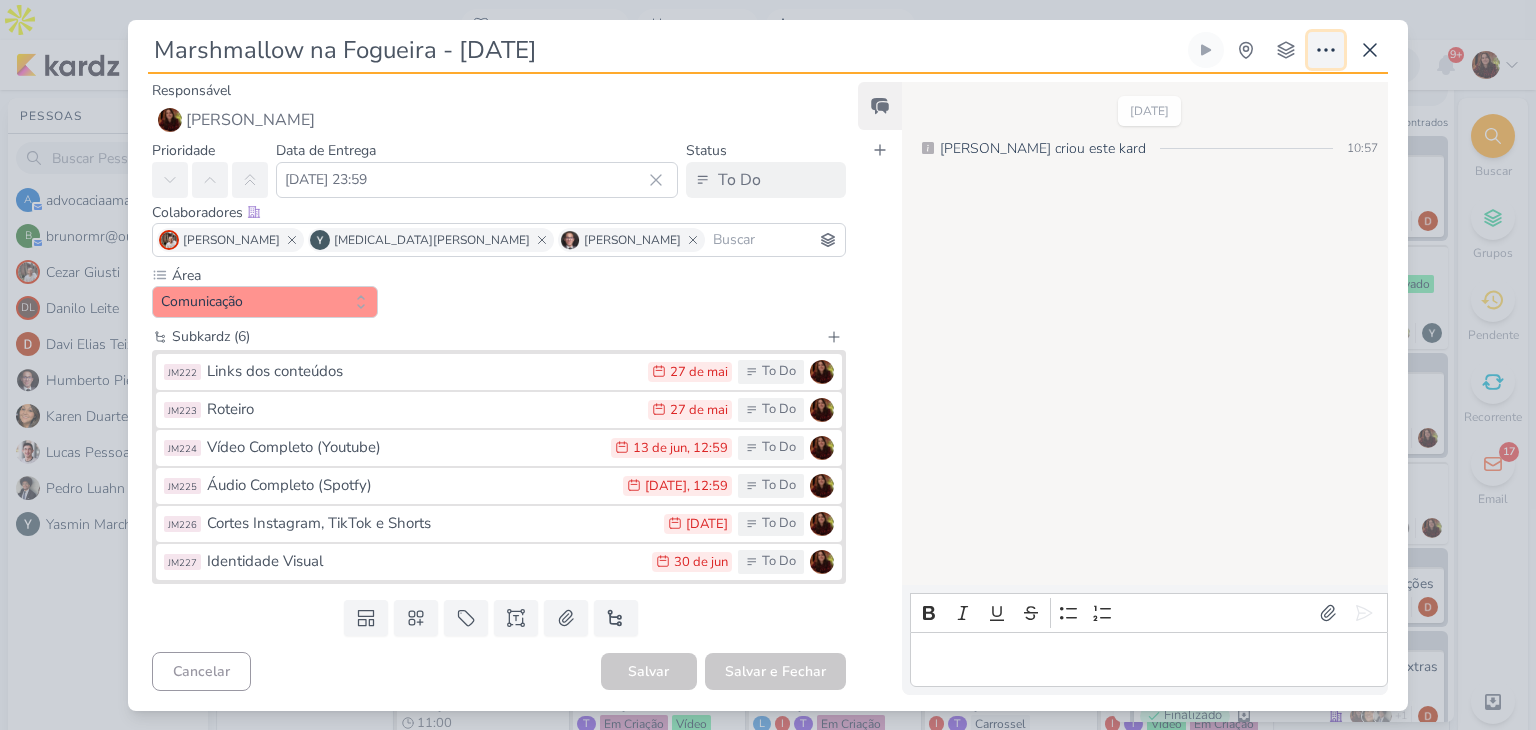 click 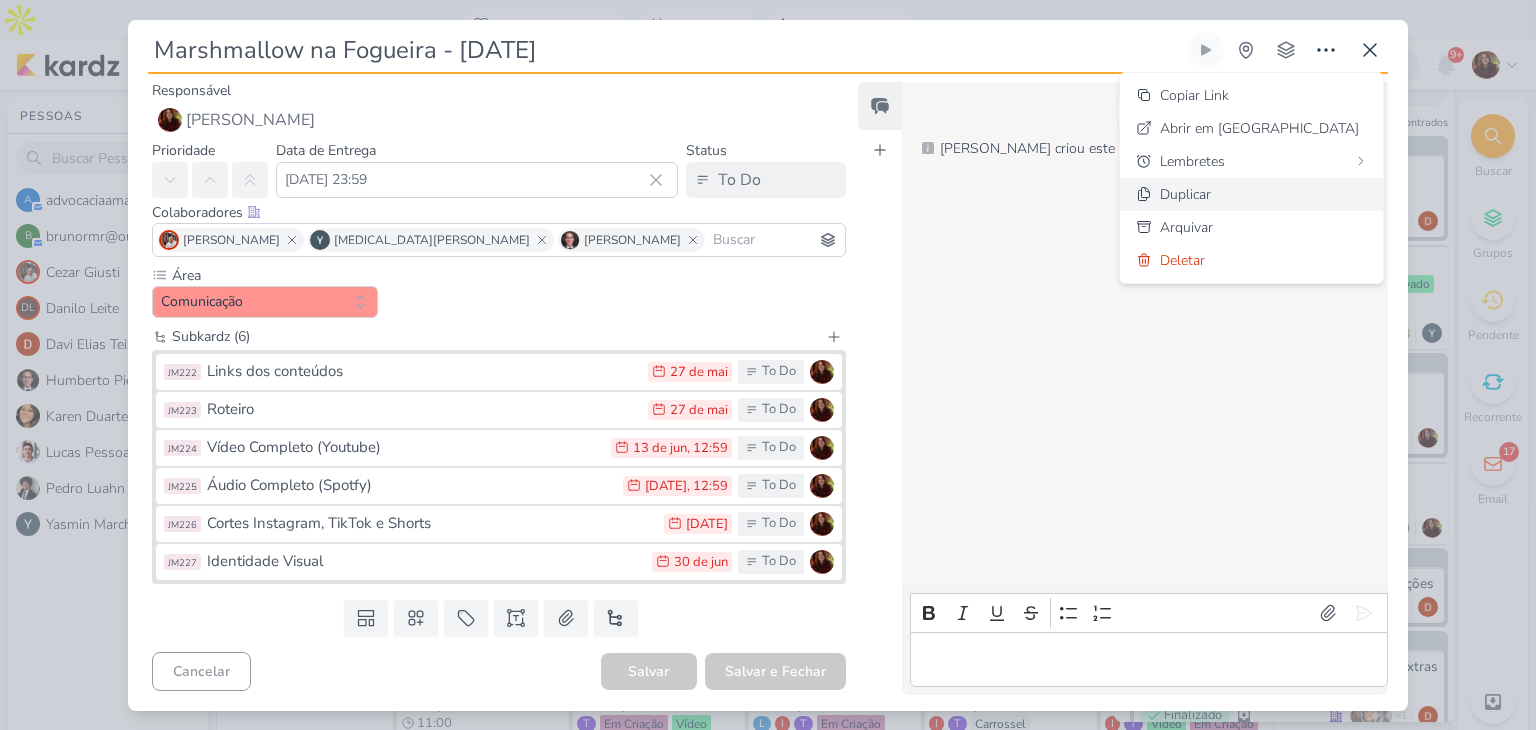 click on "Duplicar" at bounding box center (1251, 194) 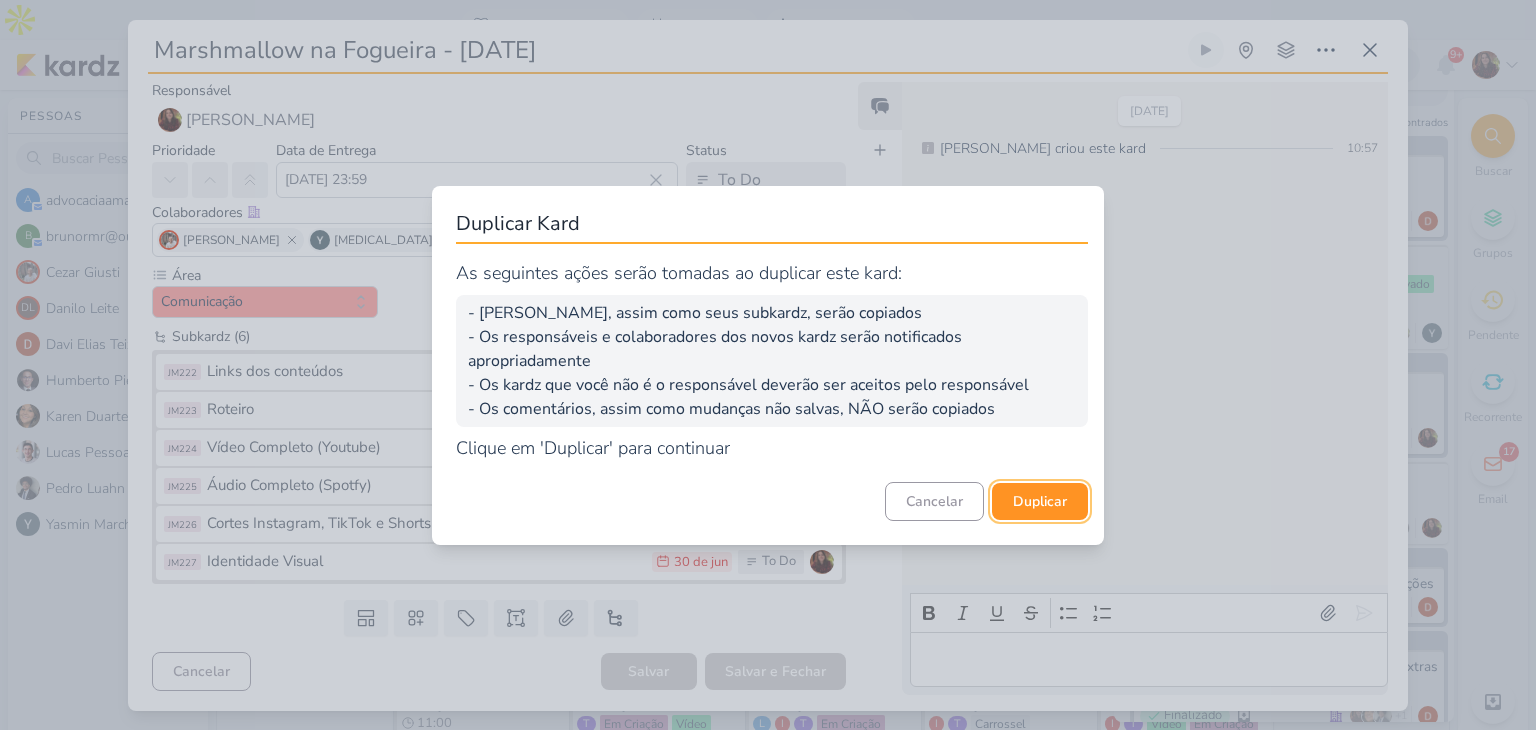 click on "Duplicar" at bounding box center (1040, 501) 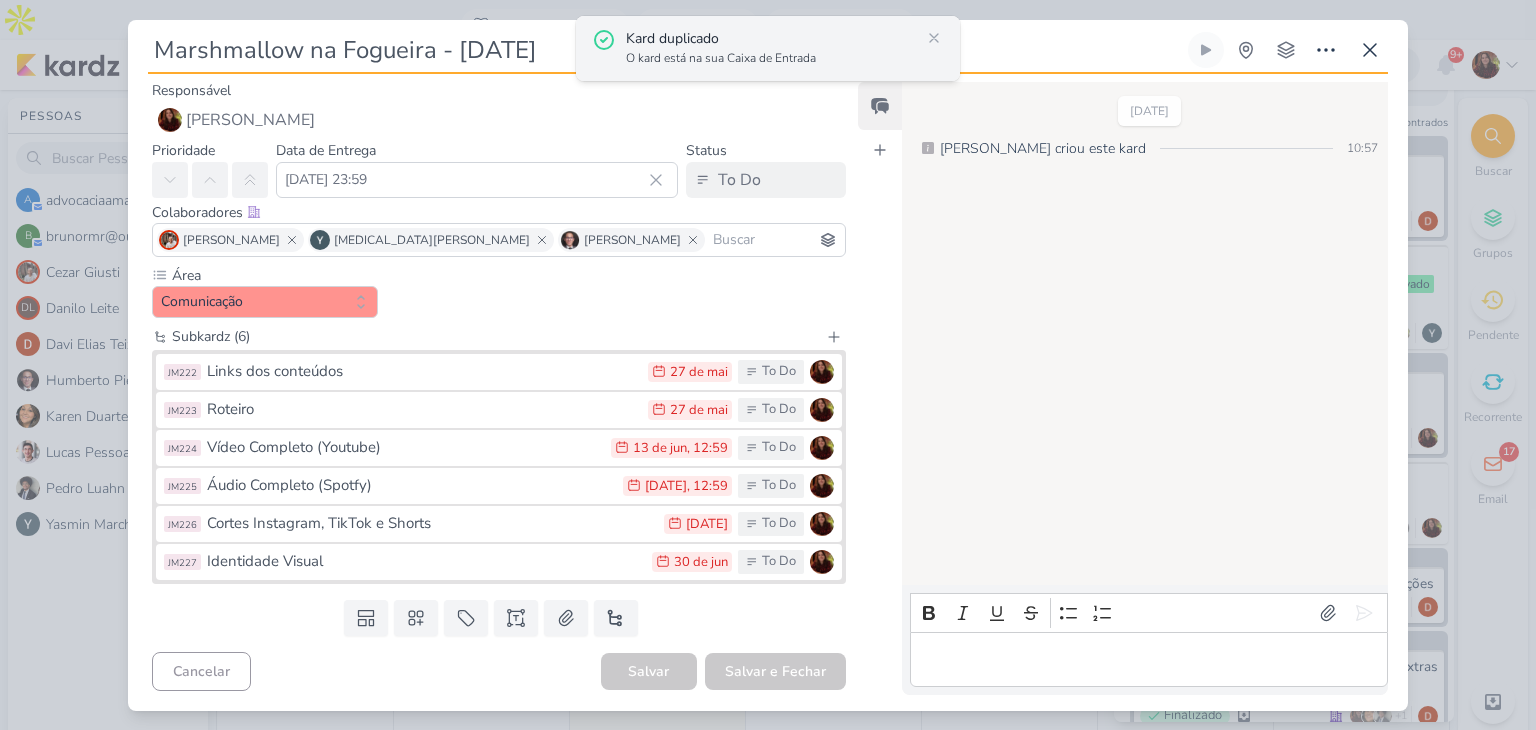 click on "O kard está na sua Caixa de Entrada" at bounding box center [773, 59] 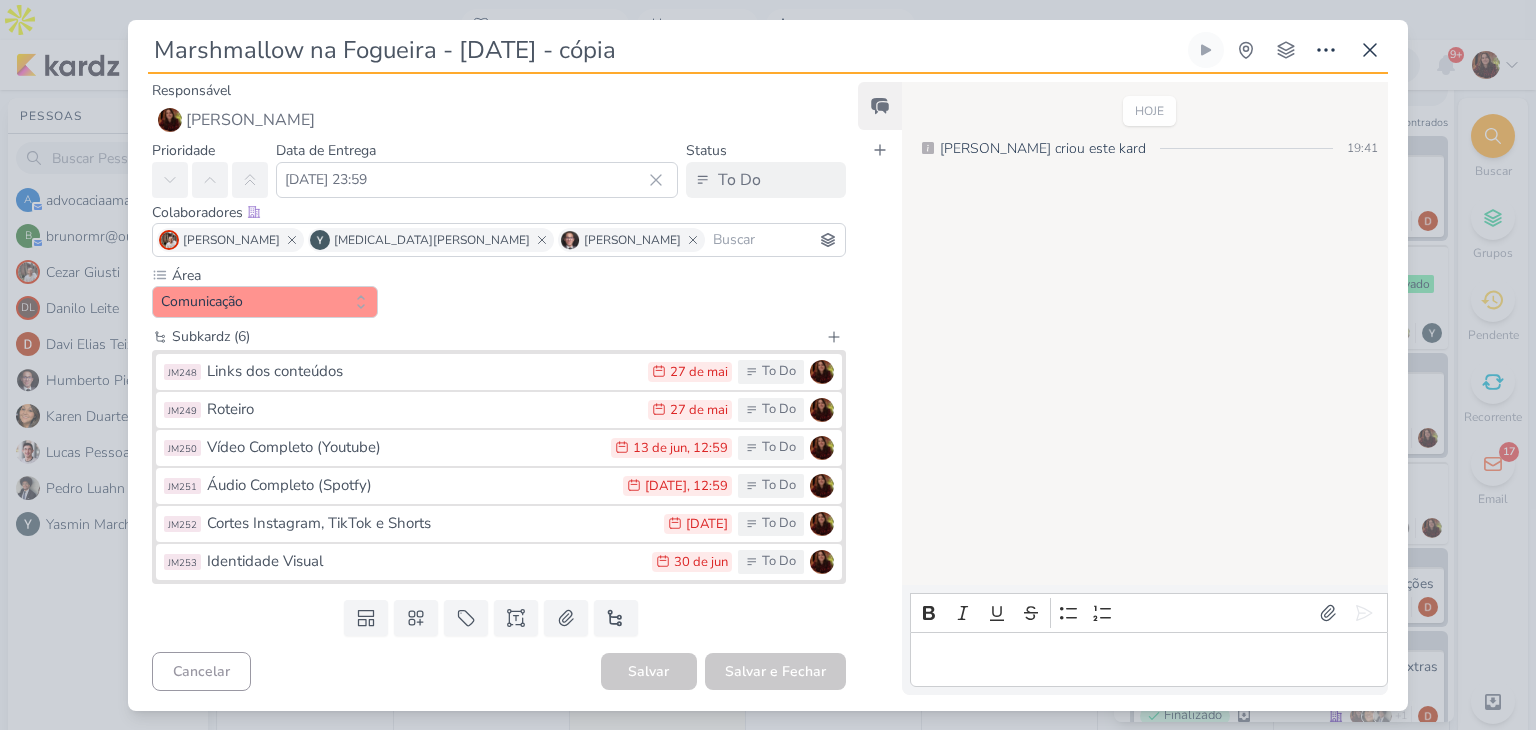 drag, startPoint x: 454, startPoint y: 61, endPoint x: 505, endPoint y: 56, distance: 51.24451 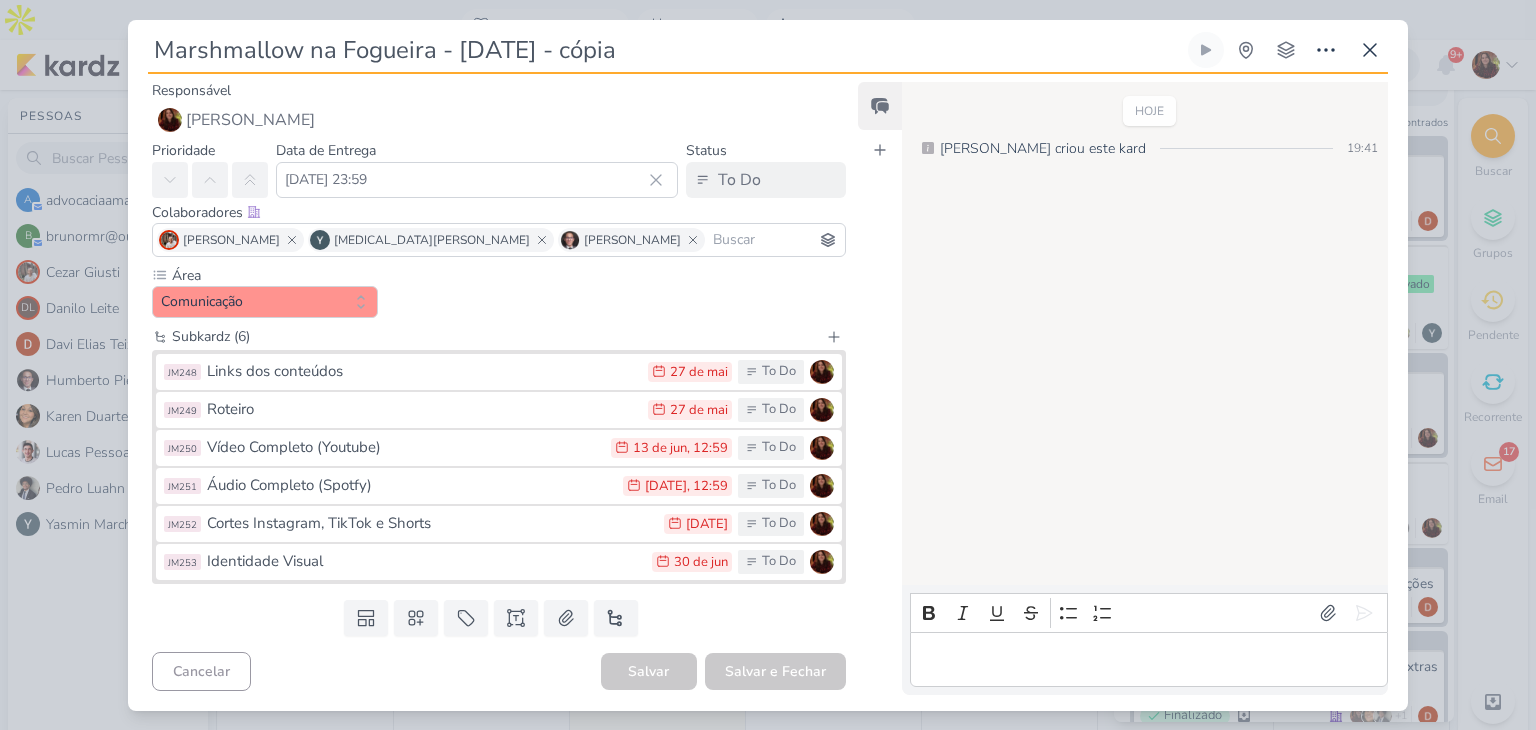 click on "Marshmallow na Fogueira - [DATE] - cópia" at bounding box center (666, 50) 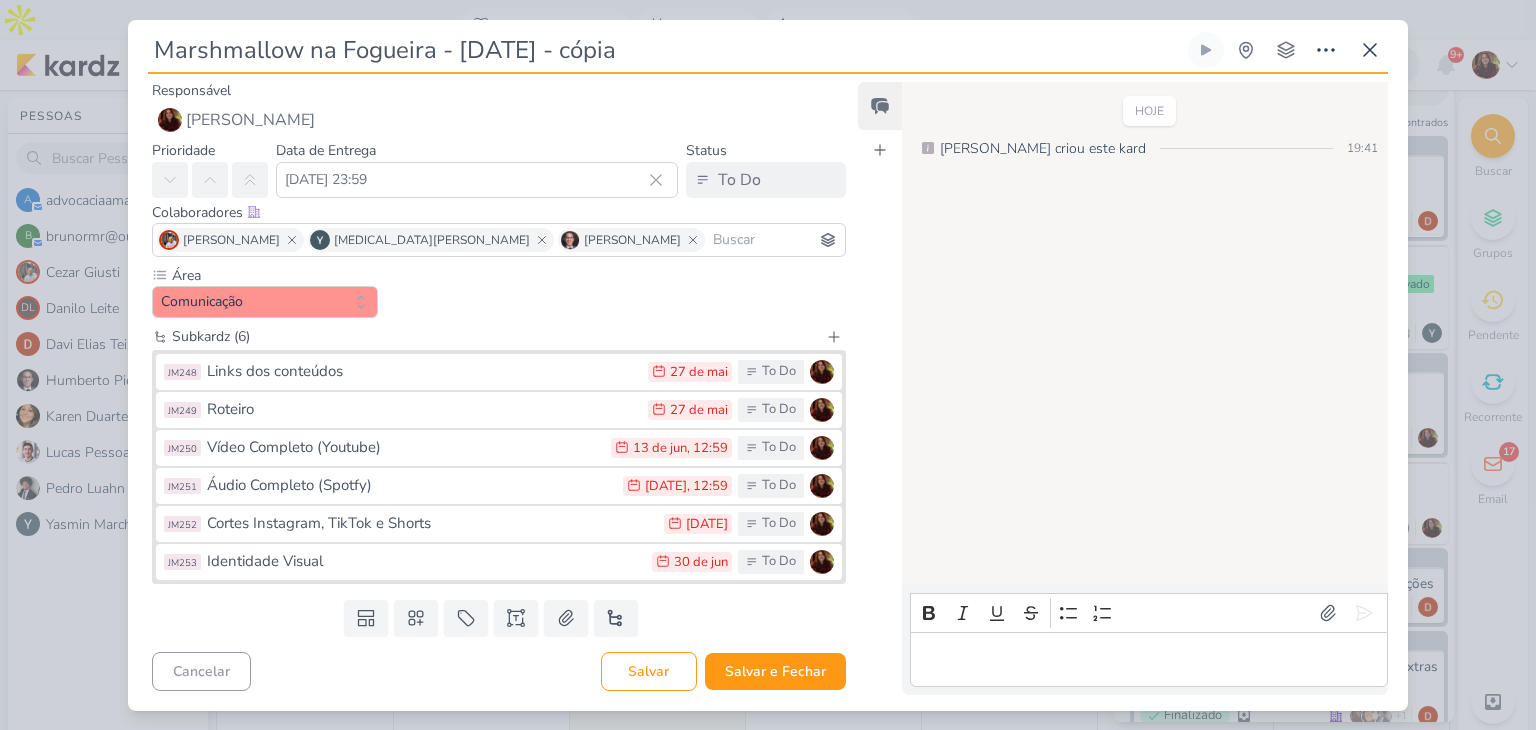 drag, startPoint x: 654, startPoint y: 45, endPoint x: 576, endPoint y: 45, distance: 78 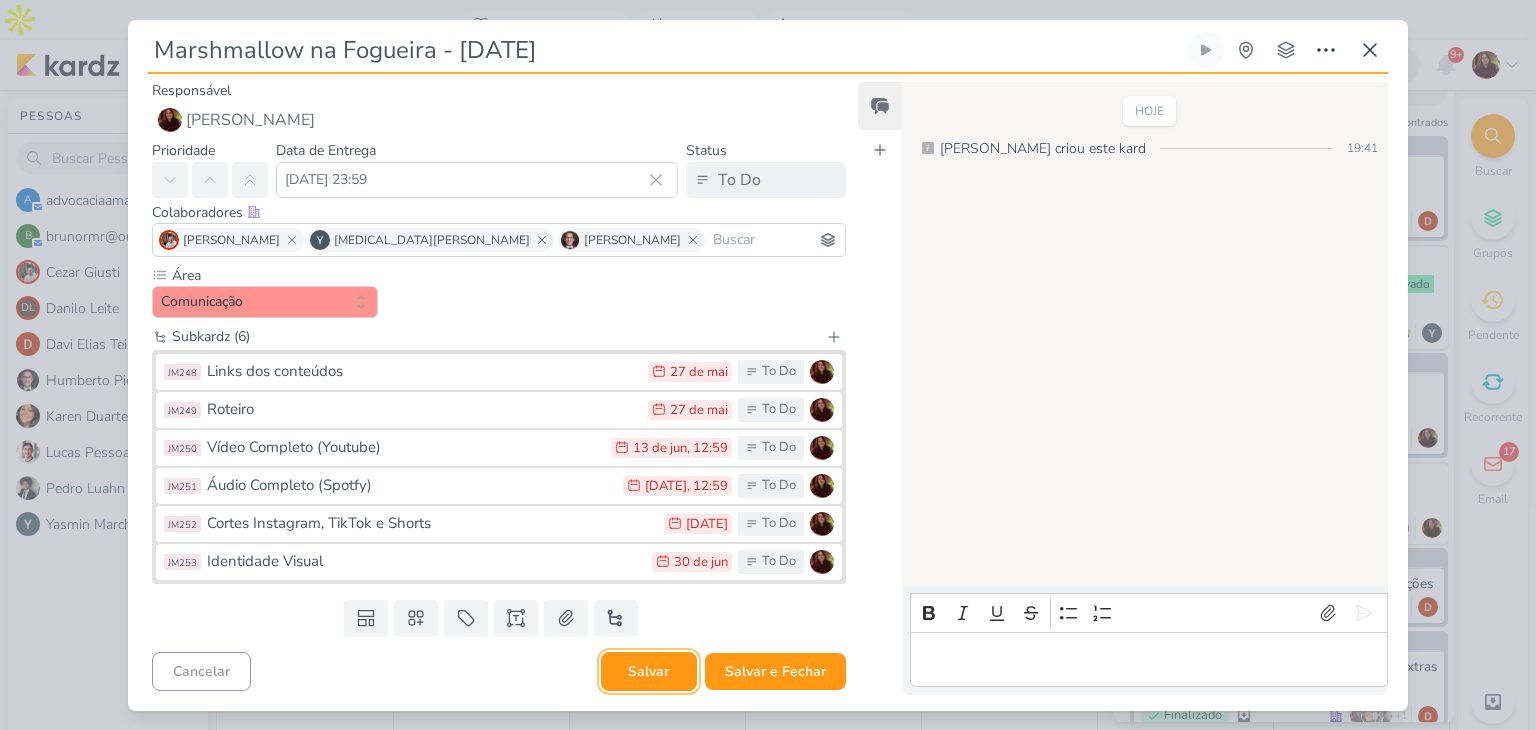 click on "Salvar" at bounding box center (649, 671) 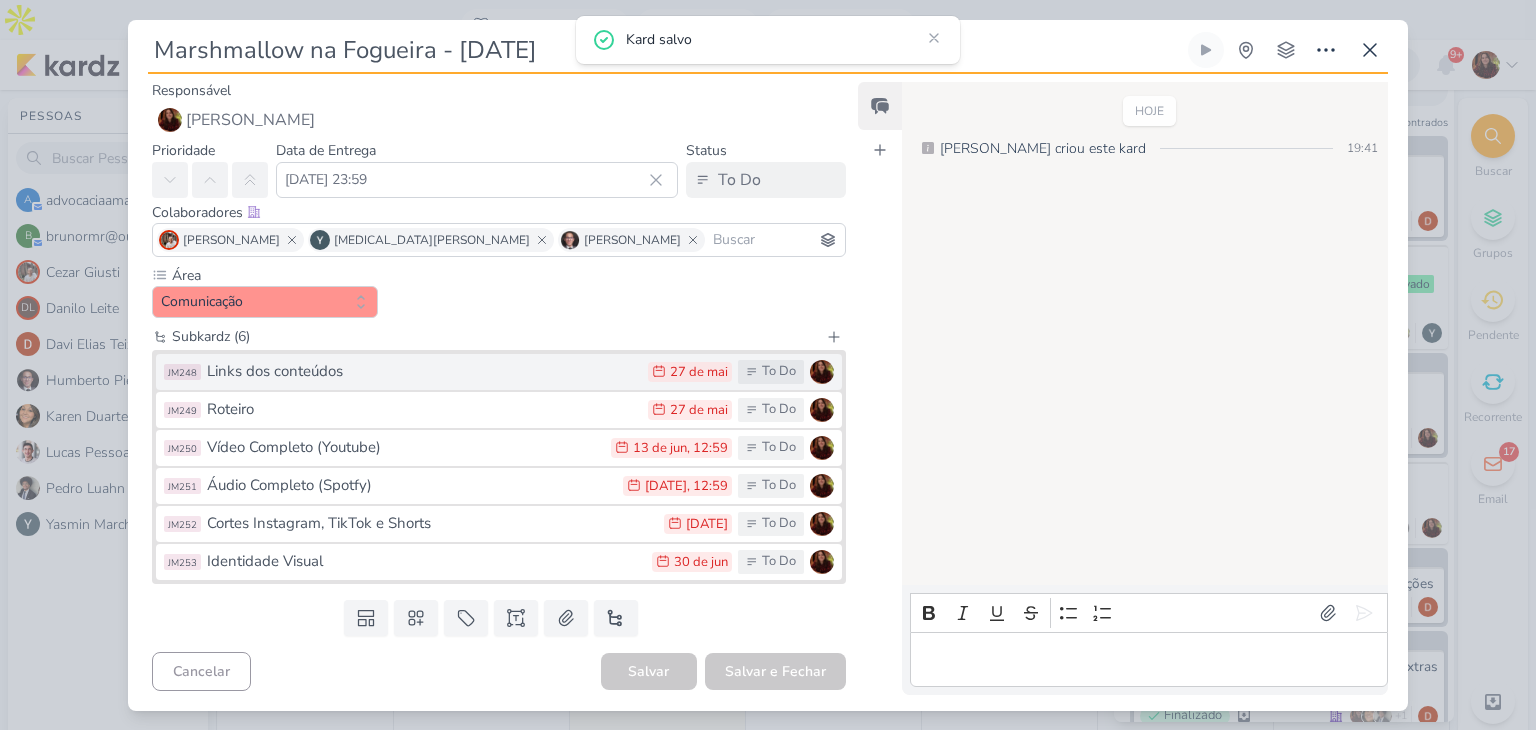 click on "Links dos conteúdos" at bounding box center (422, 371) 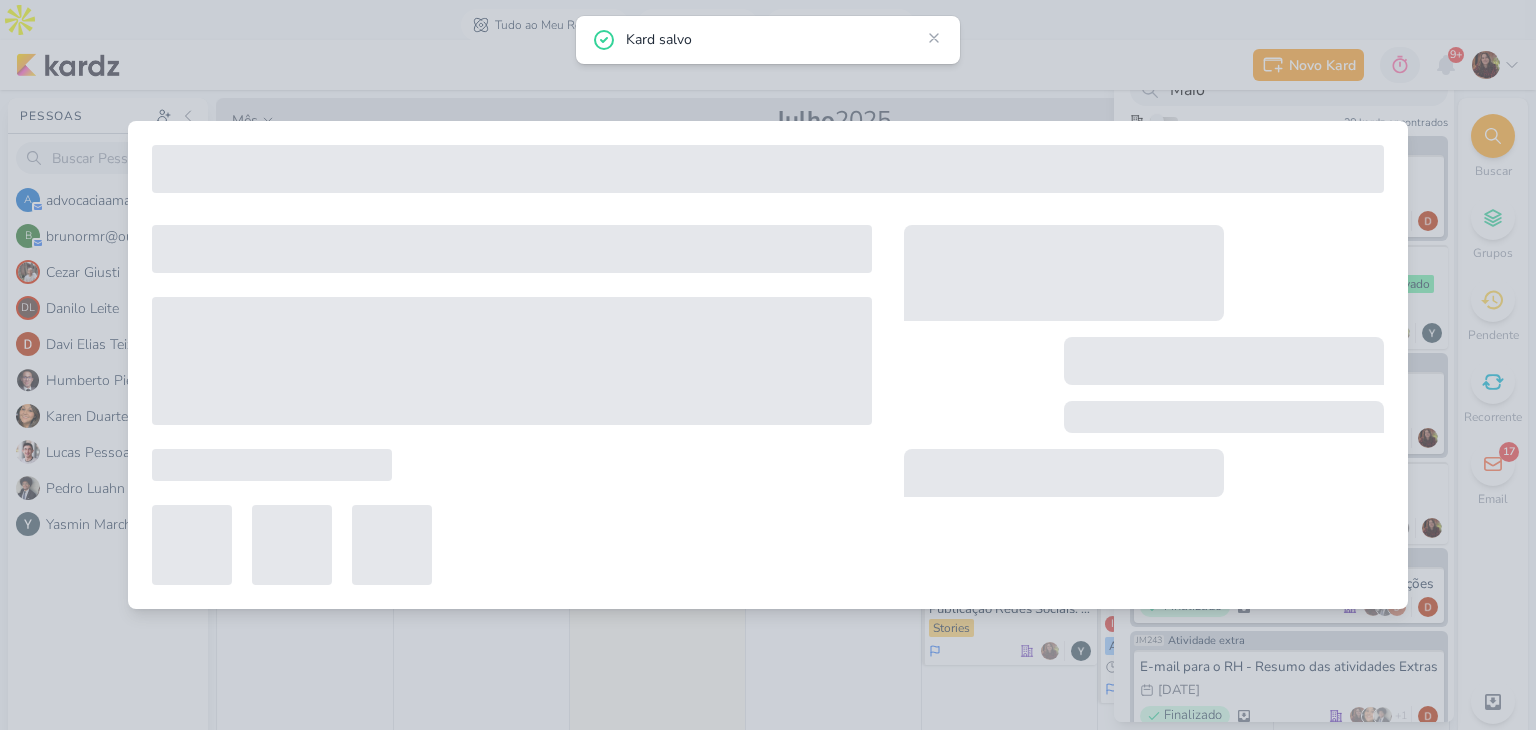 type on "Links dos conteúdos" 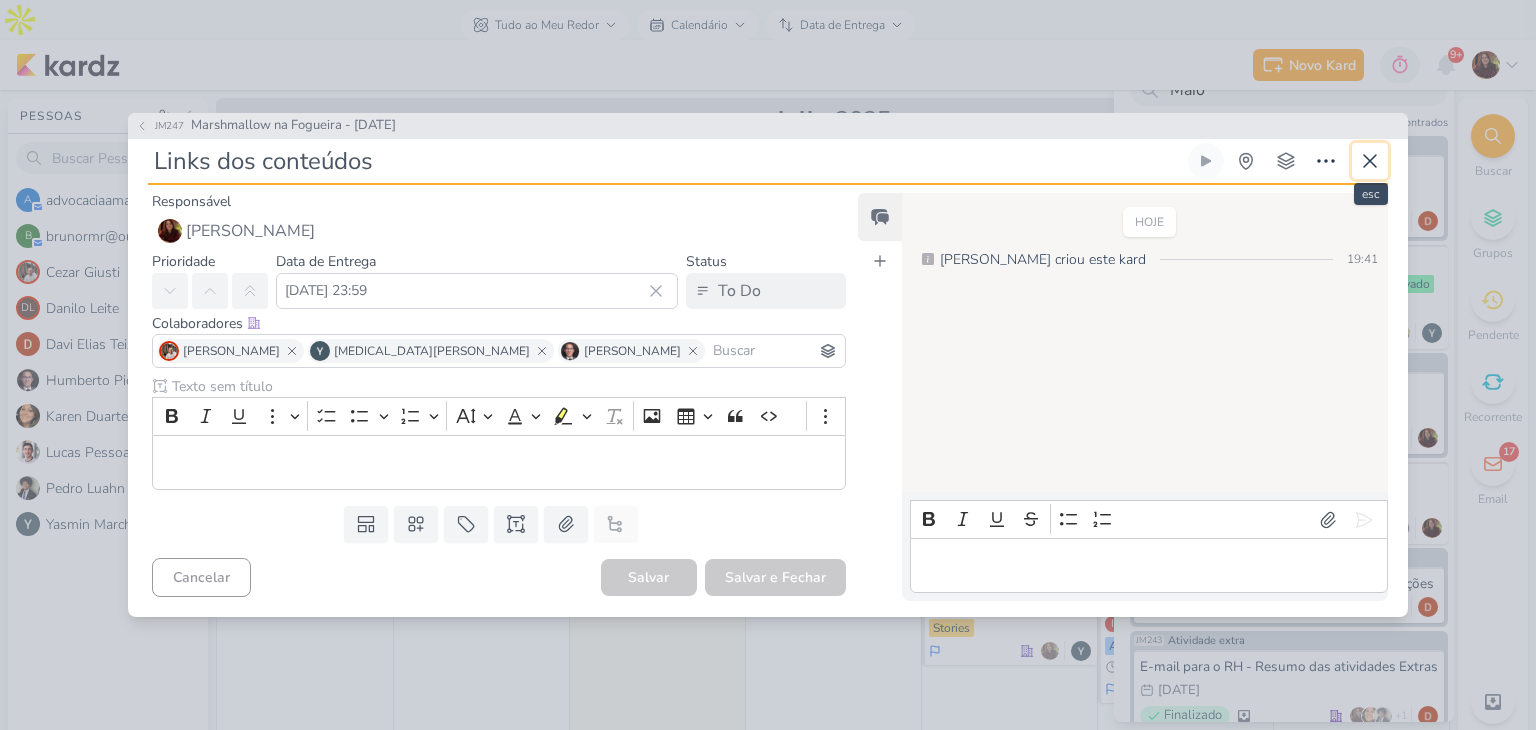 drag, startPoint x: 1371, startPoint y: 153, endPoint x: 1028, endPoint y: 160, distance: 343.0714 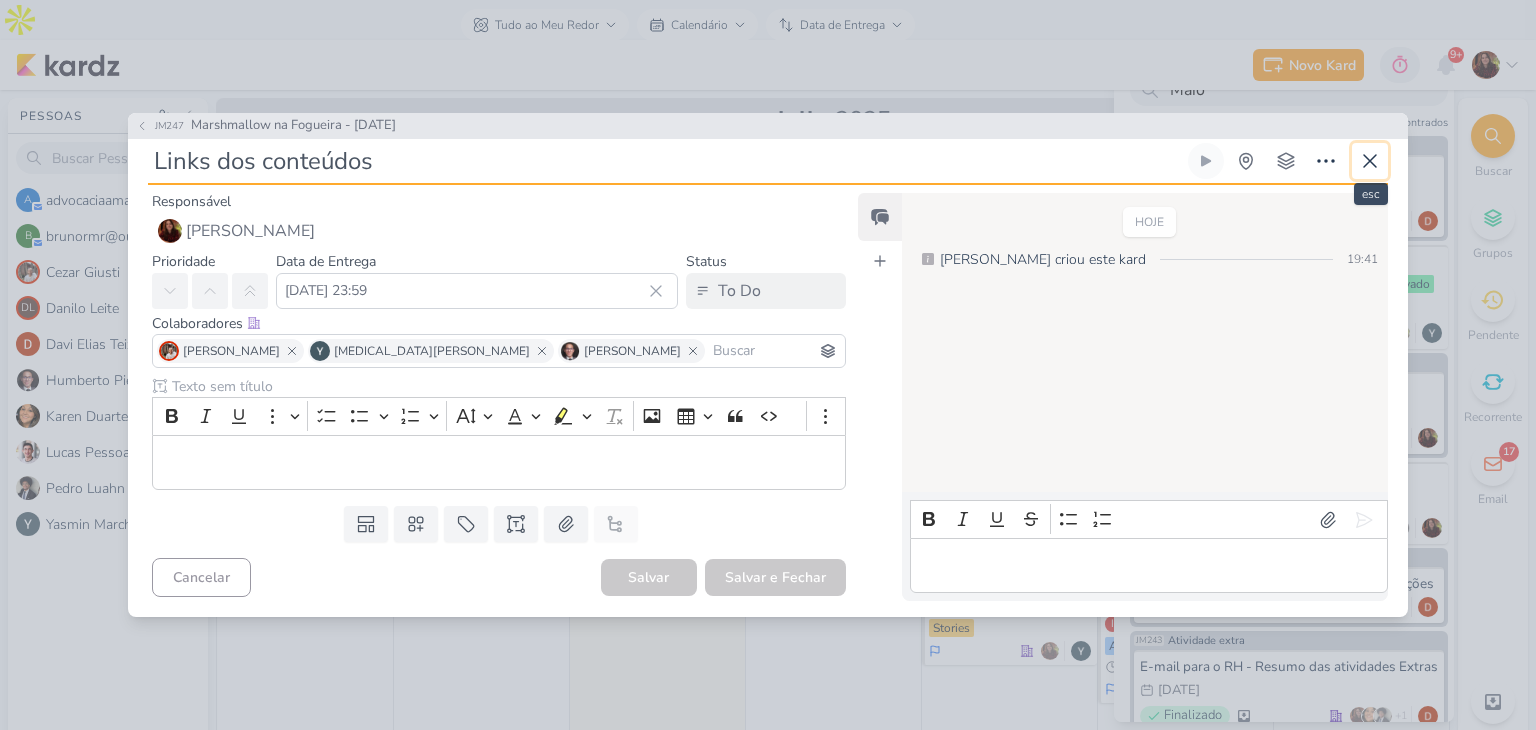 click 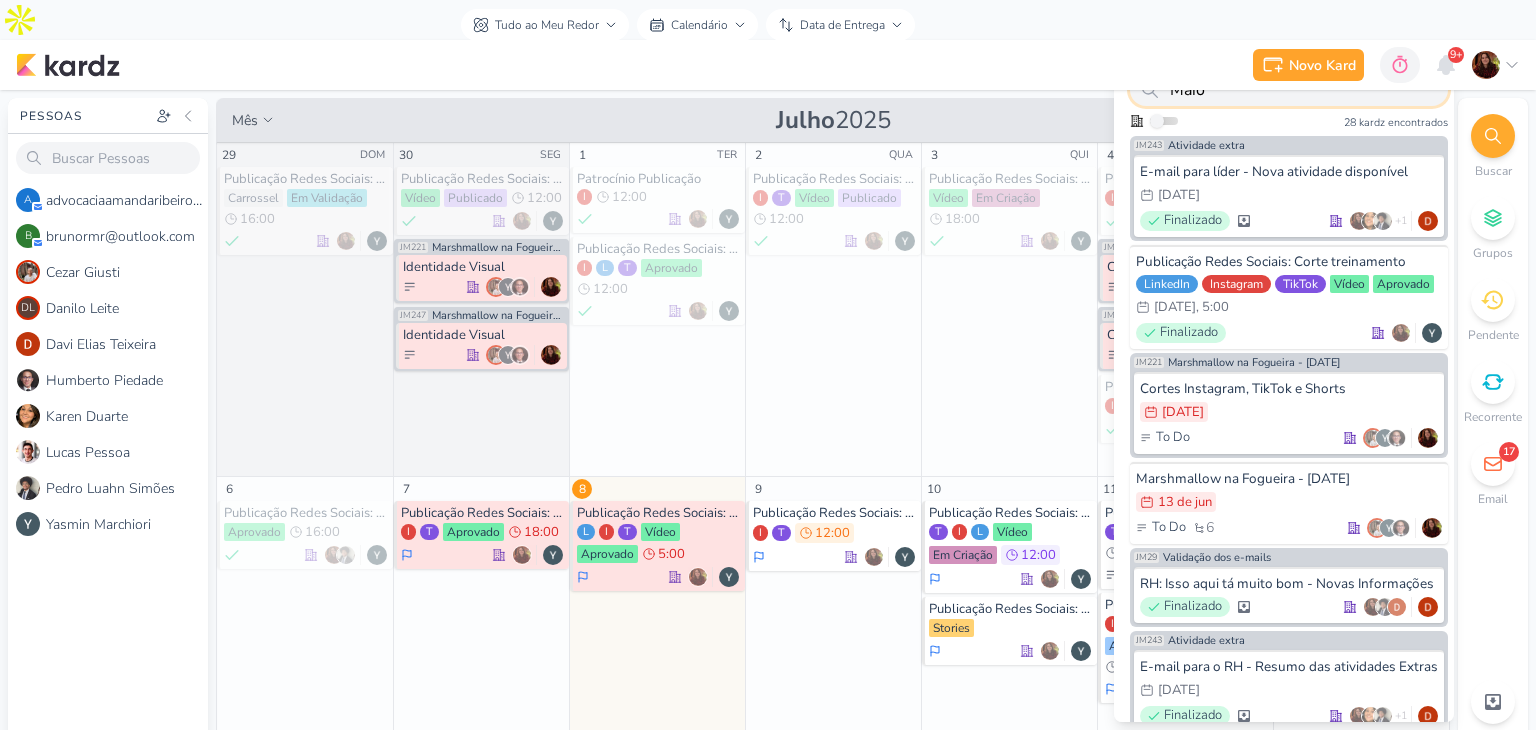 drag, startPoint x: 1228, startPoint y: 89, endPoint x: 1132, endPoint y: 89, distance: 96 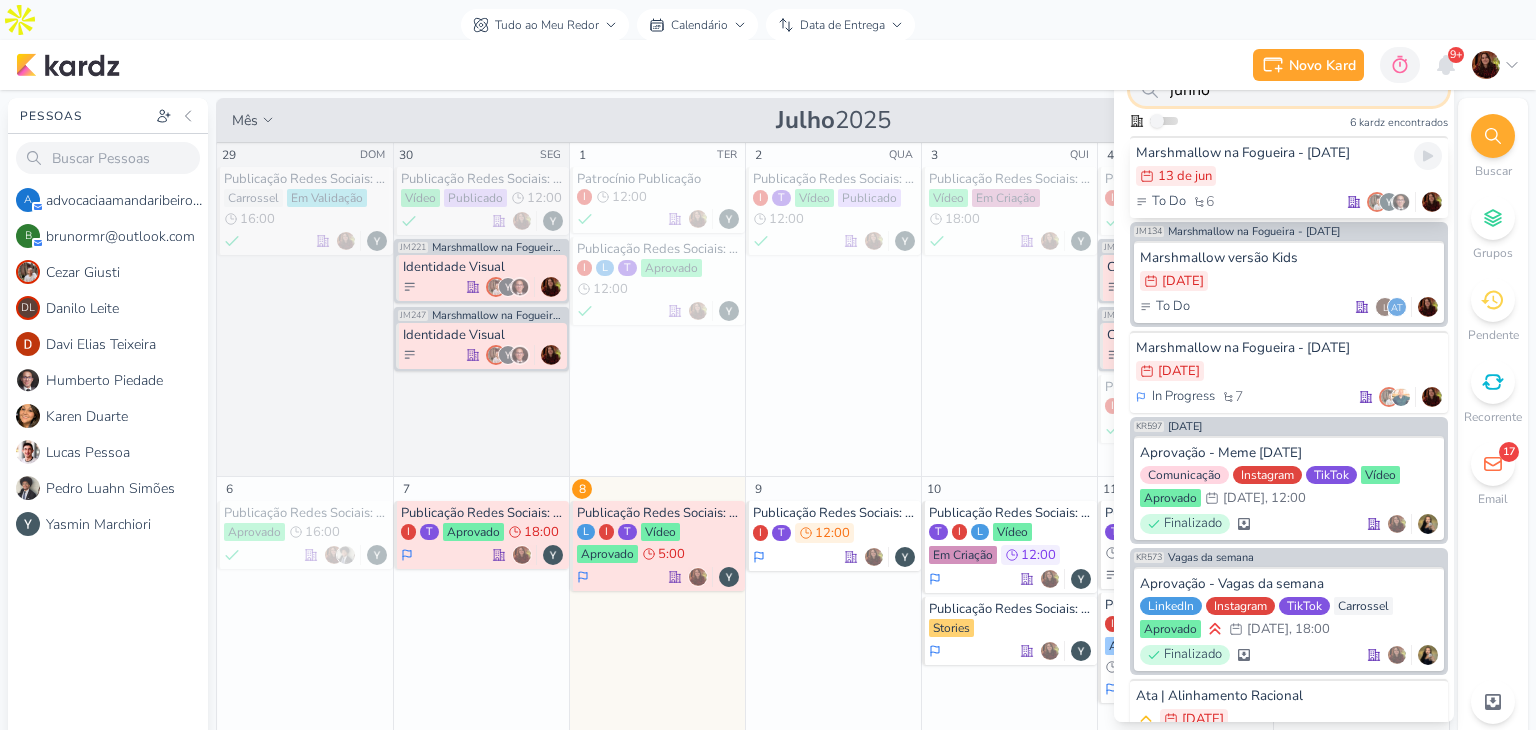 type on "junho" 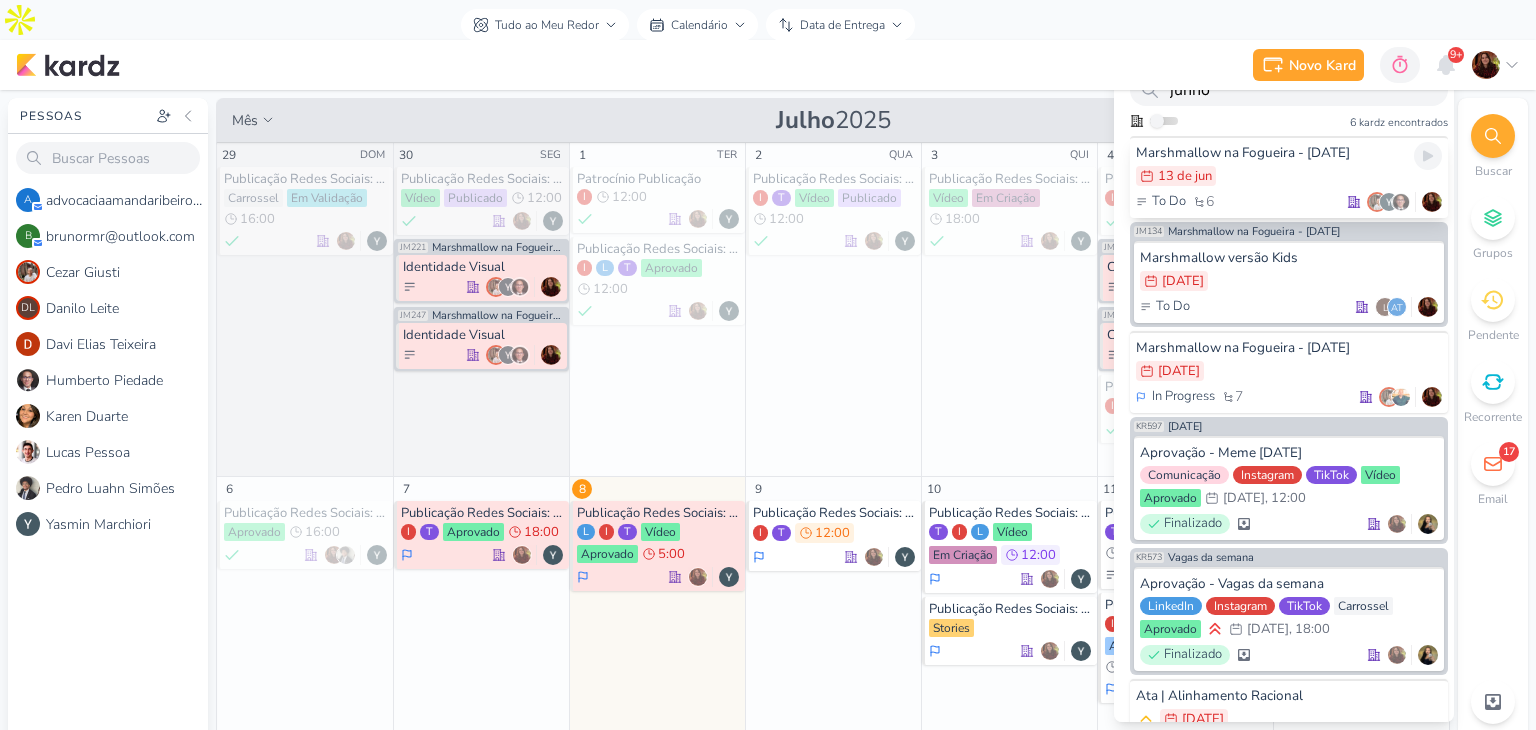 click on "Marshmallow na Fogueira - [DATE]
13/6
[DATE]
To Do
6" at bounding box center (1289, 177) 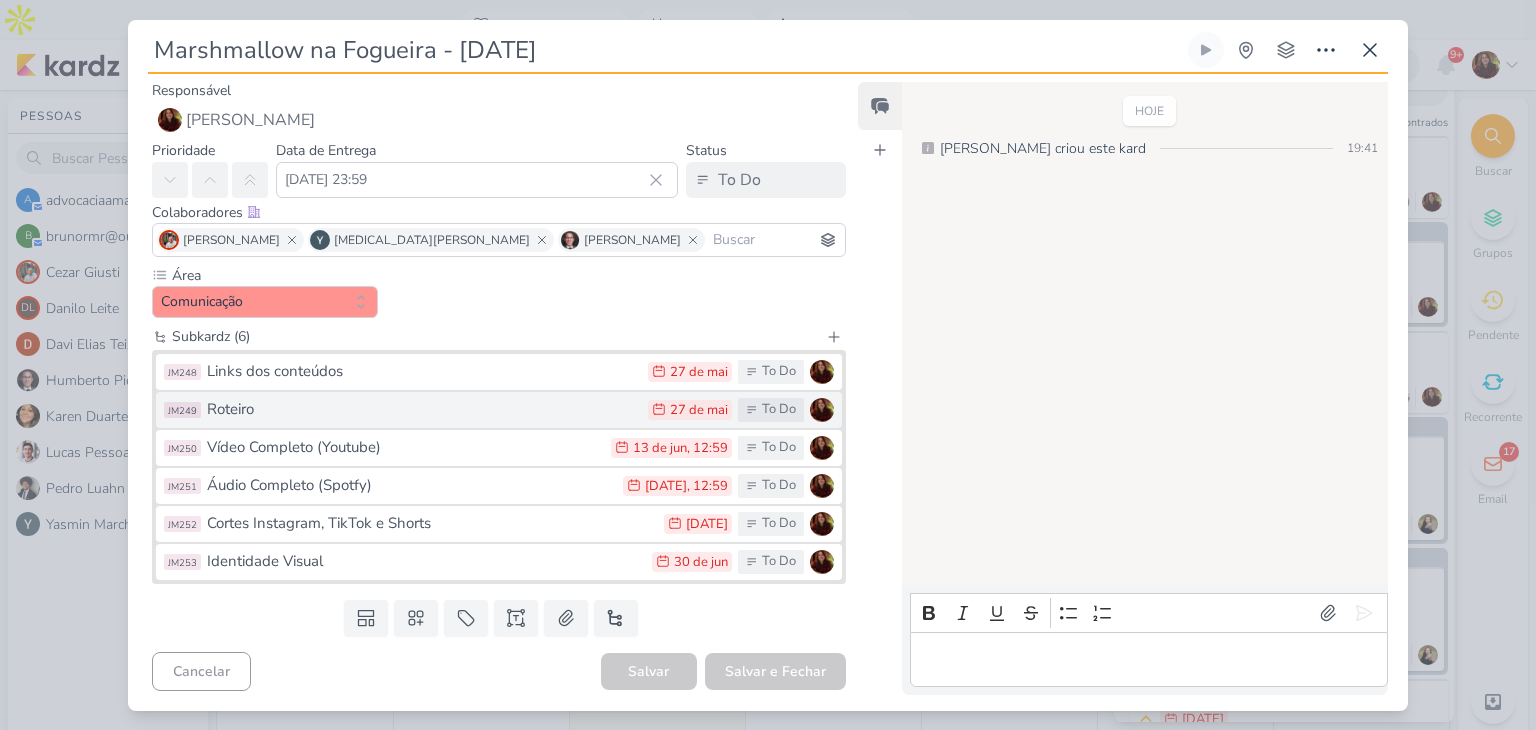 click on "Roteiro" at bounding box center [422, 409] 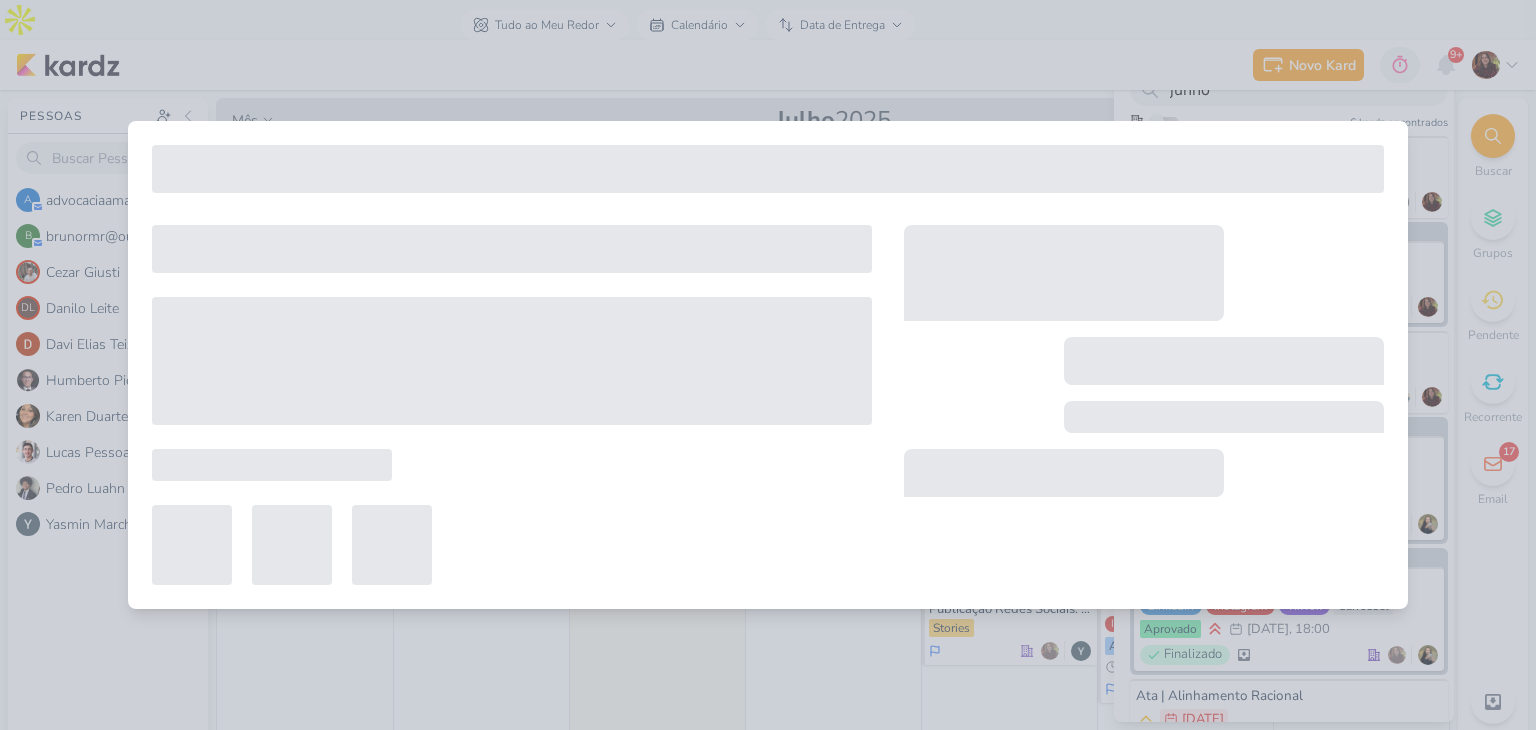 type on "Roteiro" 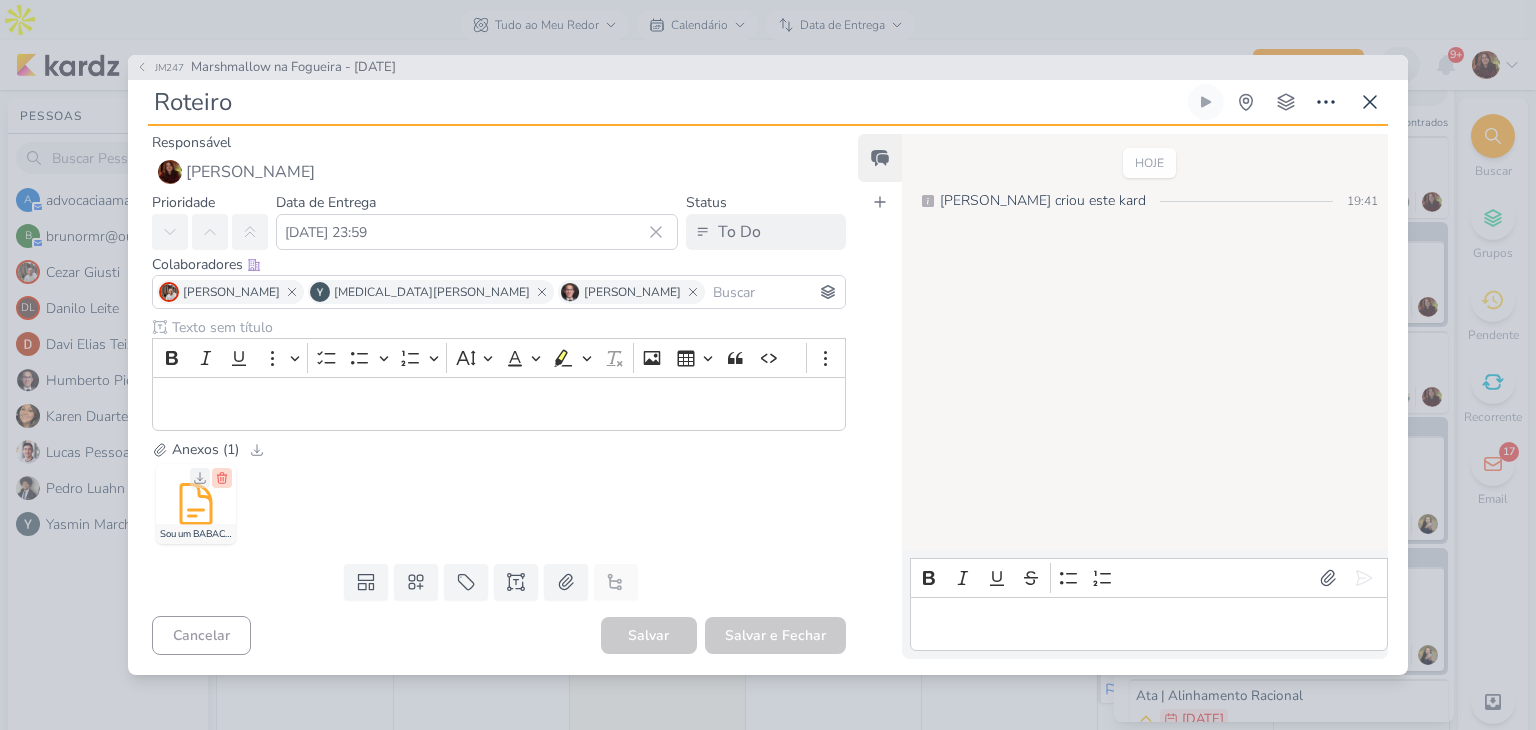 click 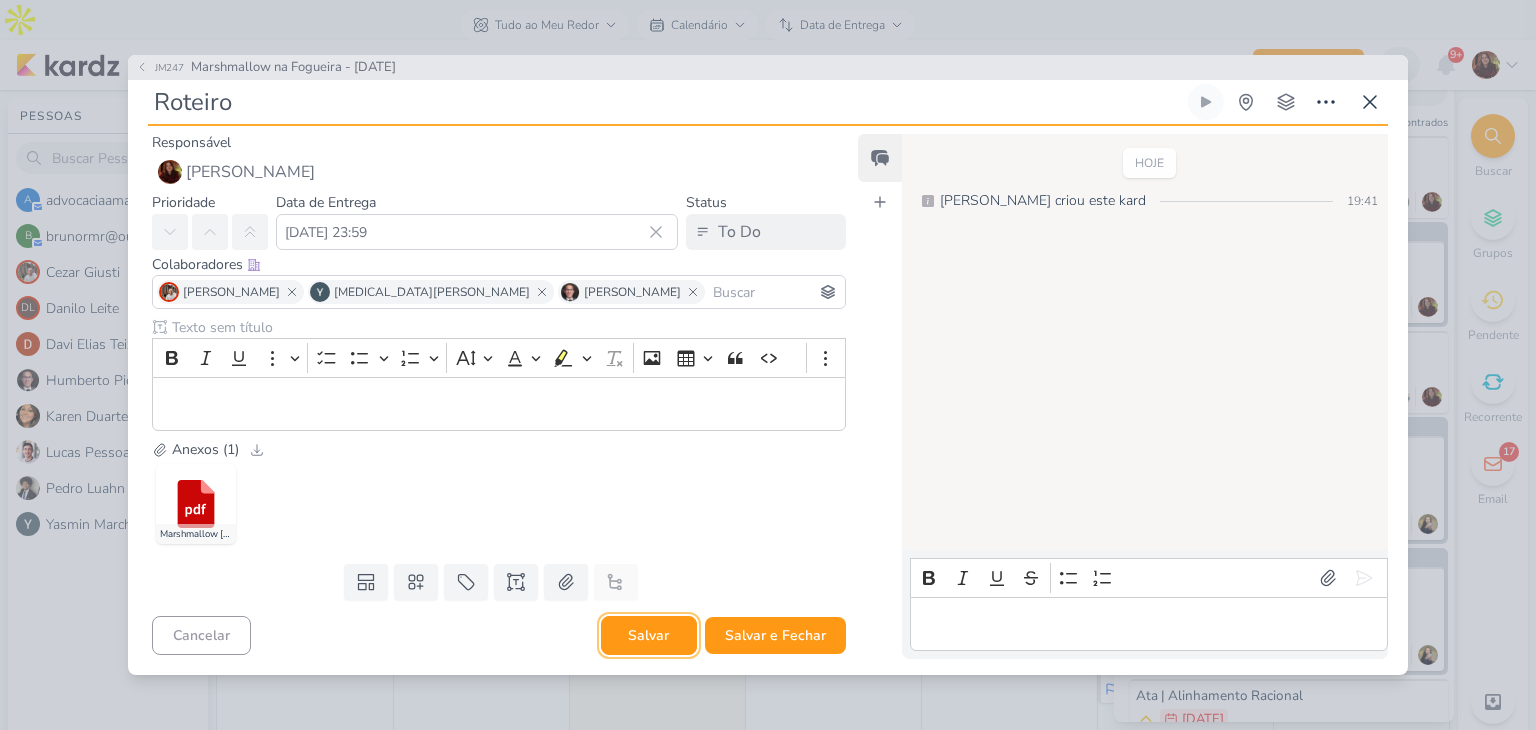click on "Salvar" at bounding box center (649, 635) 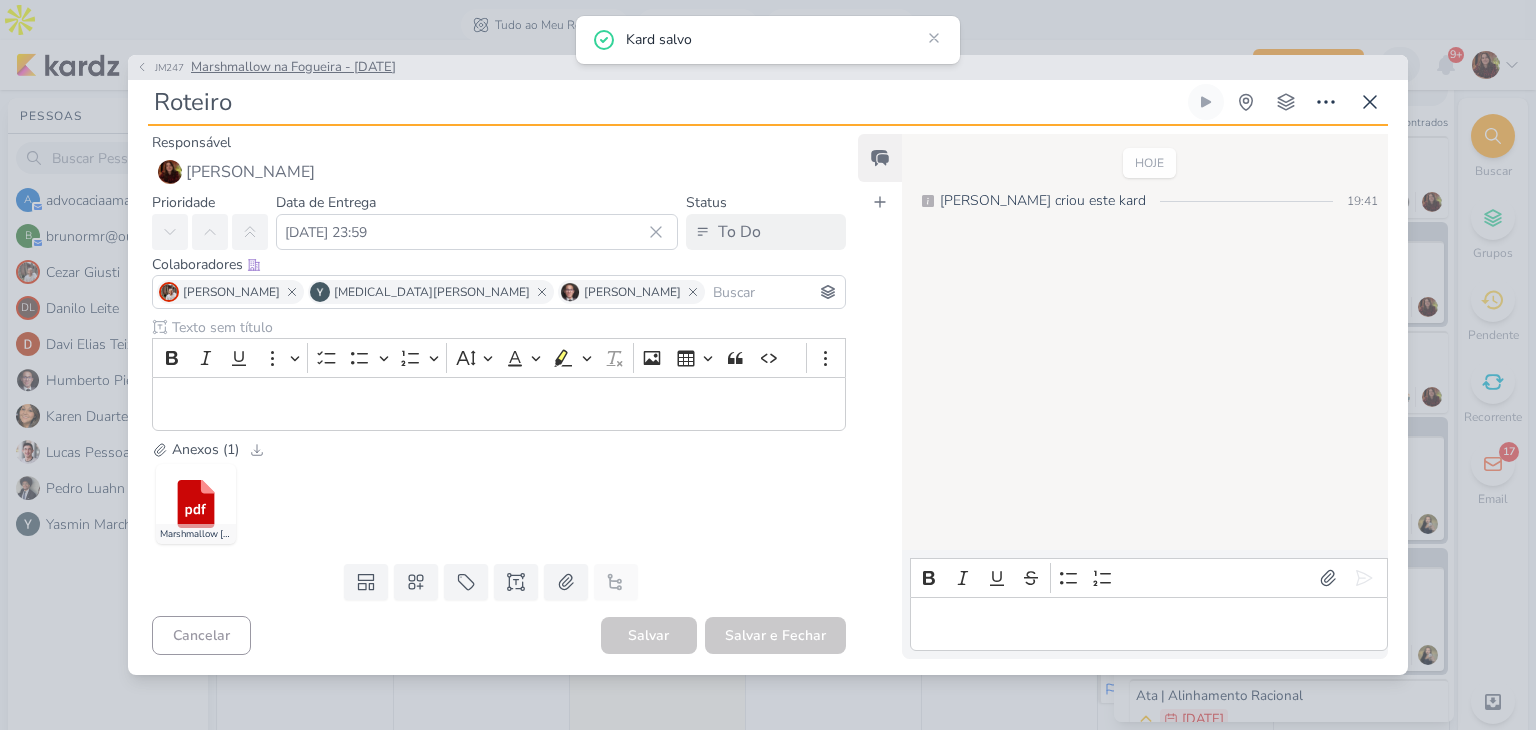 click on "Marshmallow na Fogueira - [DATE]" at bounding box center (293, 68) 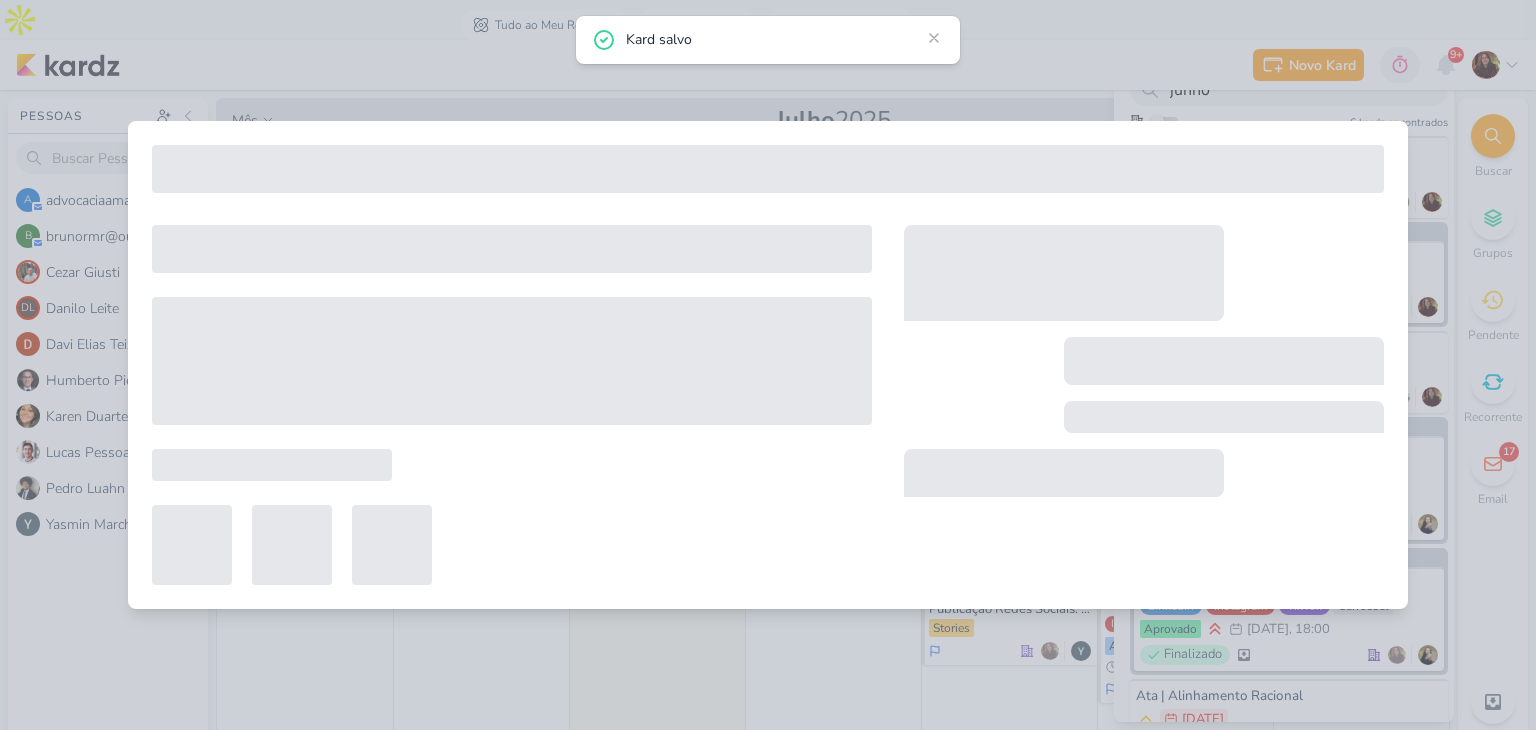 type on "Marshmallow na Fogueira - [DATE]" 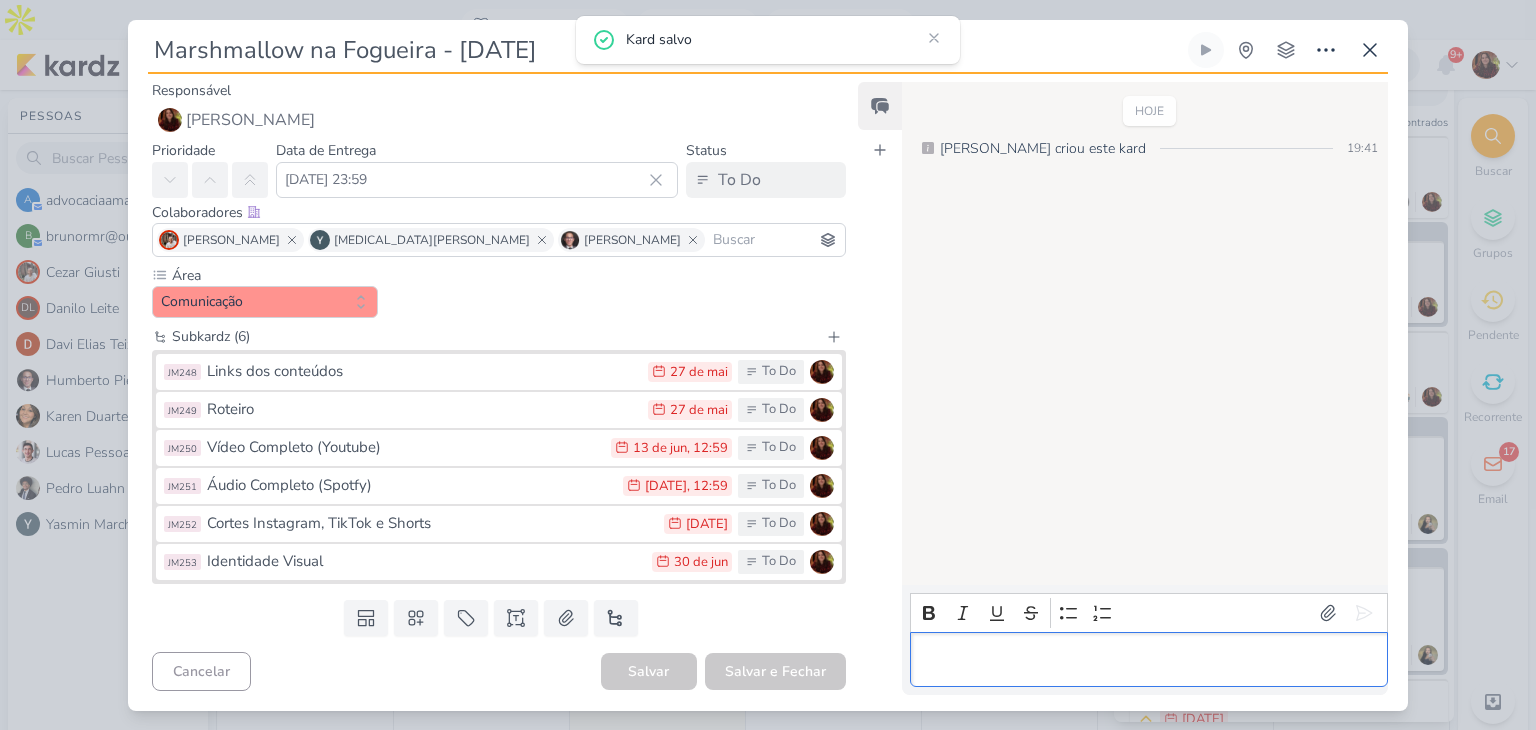 click at bounding box center (1148, 659) 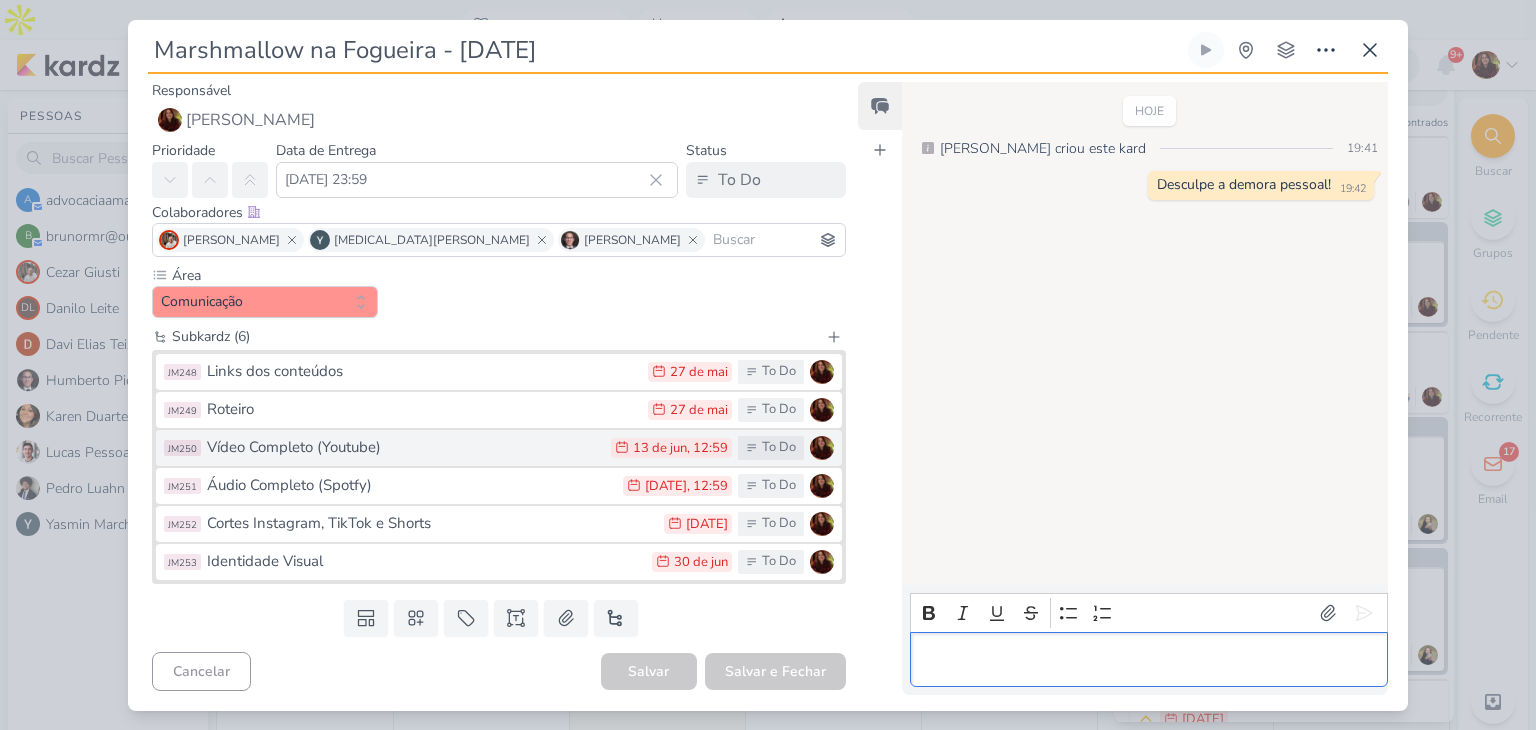 click on "Vídeo Completo (Youtube)" at bounding box center [404, 447] 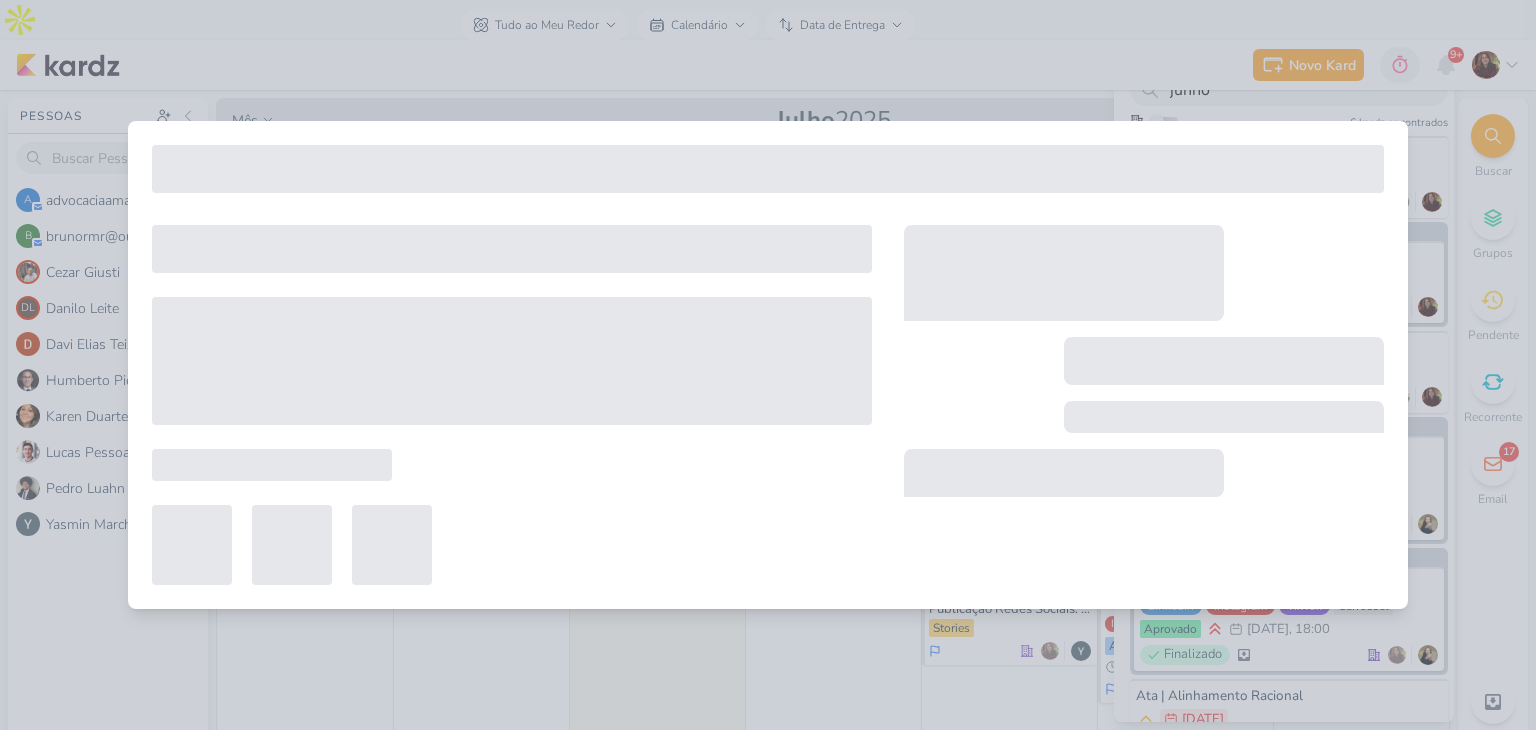 type on "Vídeo Completo (Youtube)" 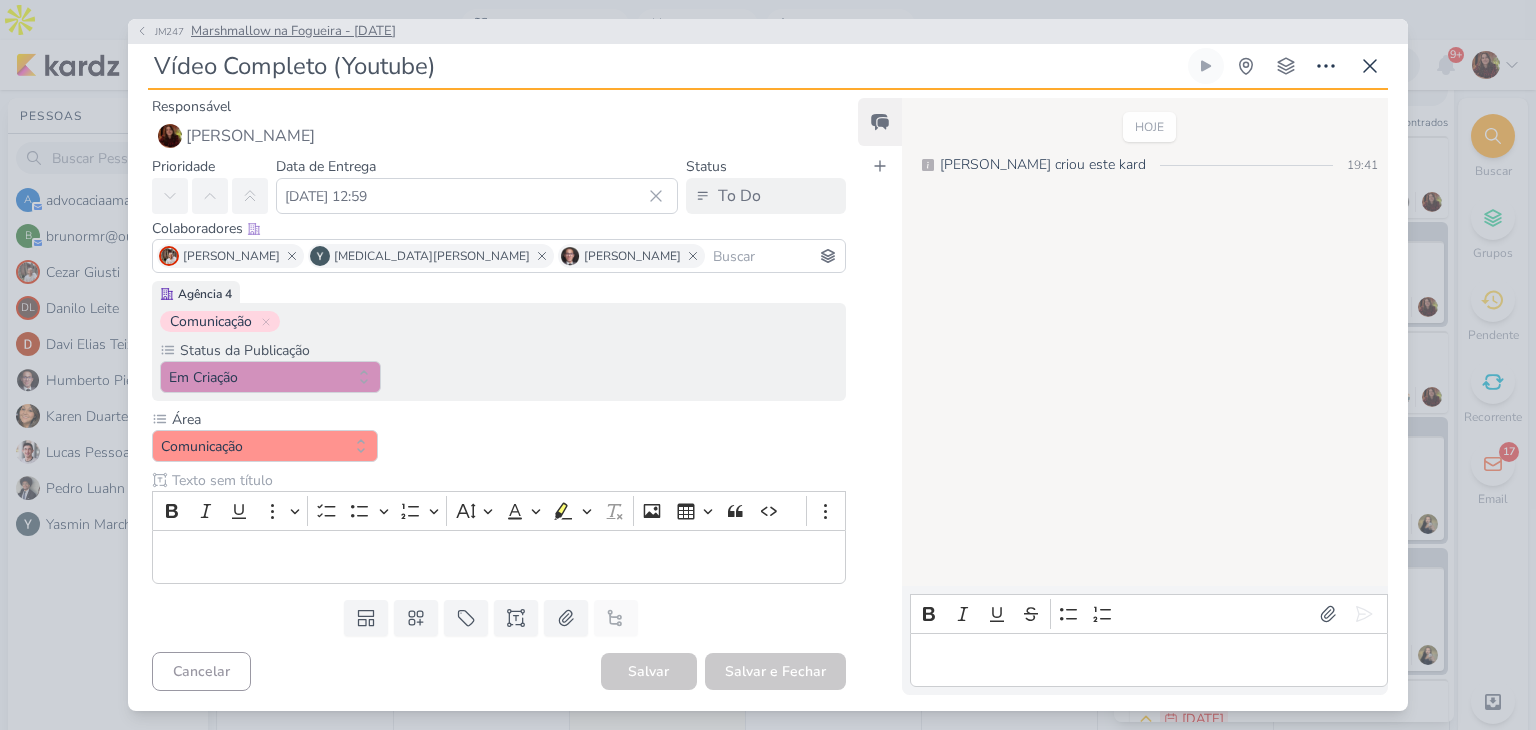 click on "Marshmallow na Fogueira - [DATE]" at bounding box center (293, 32) 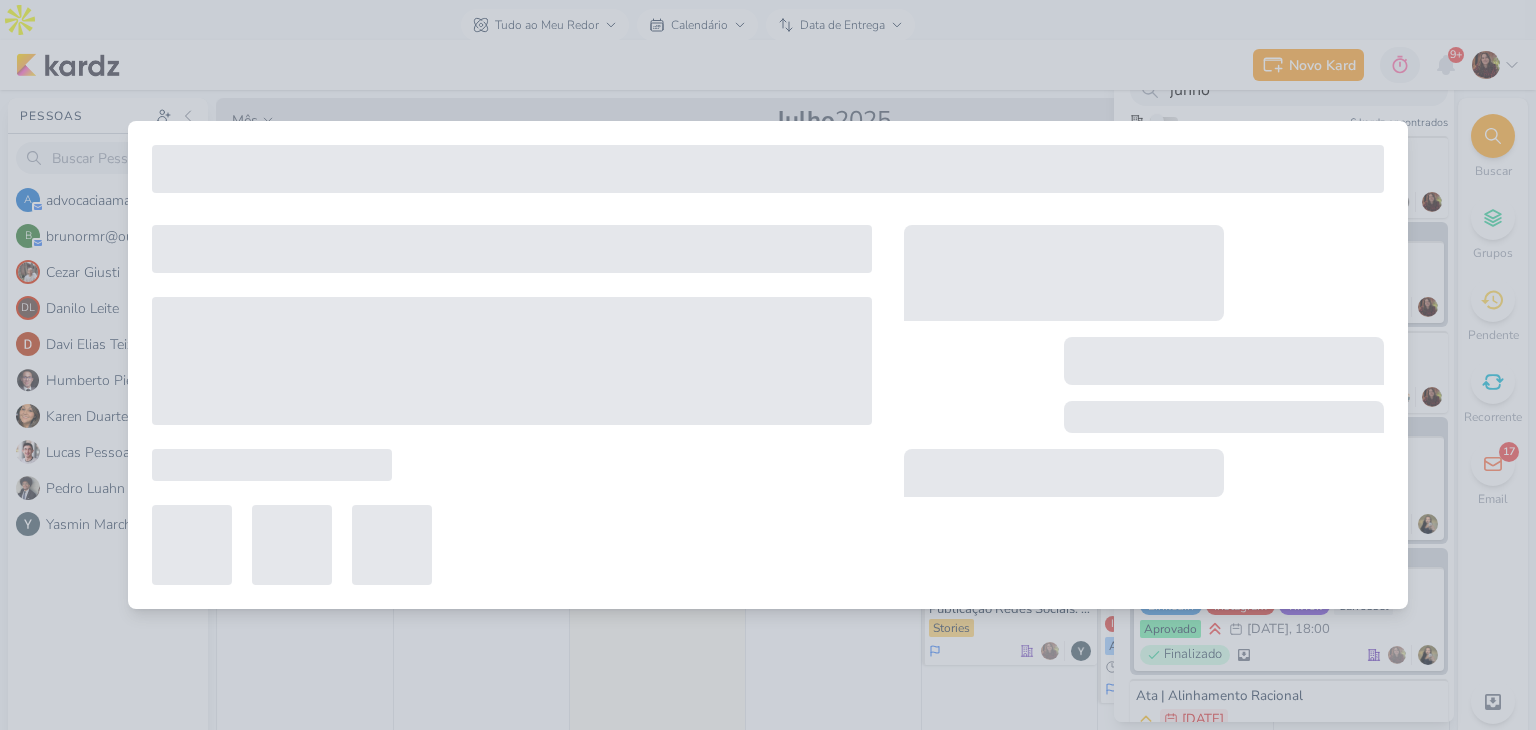type on "Marshmallow na Fogueira - [DATE]" 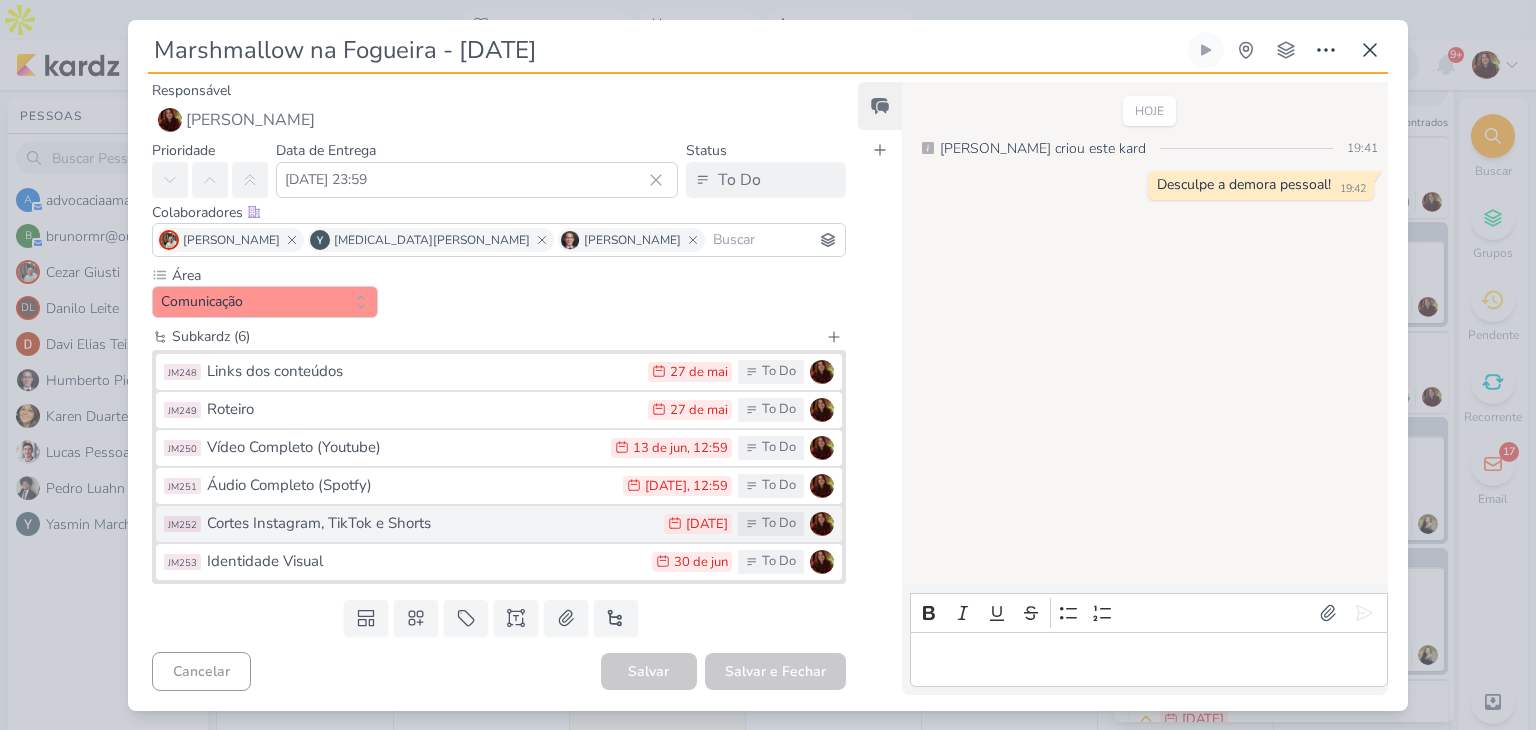 click on "JM252
Cortes Instagram, TikTok e Shorts
4/7
[DATE]
To Do" at bounding box center (499, 524) 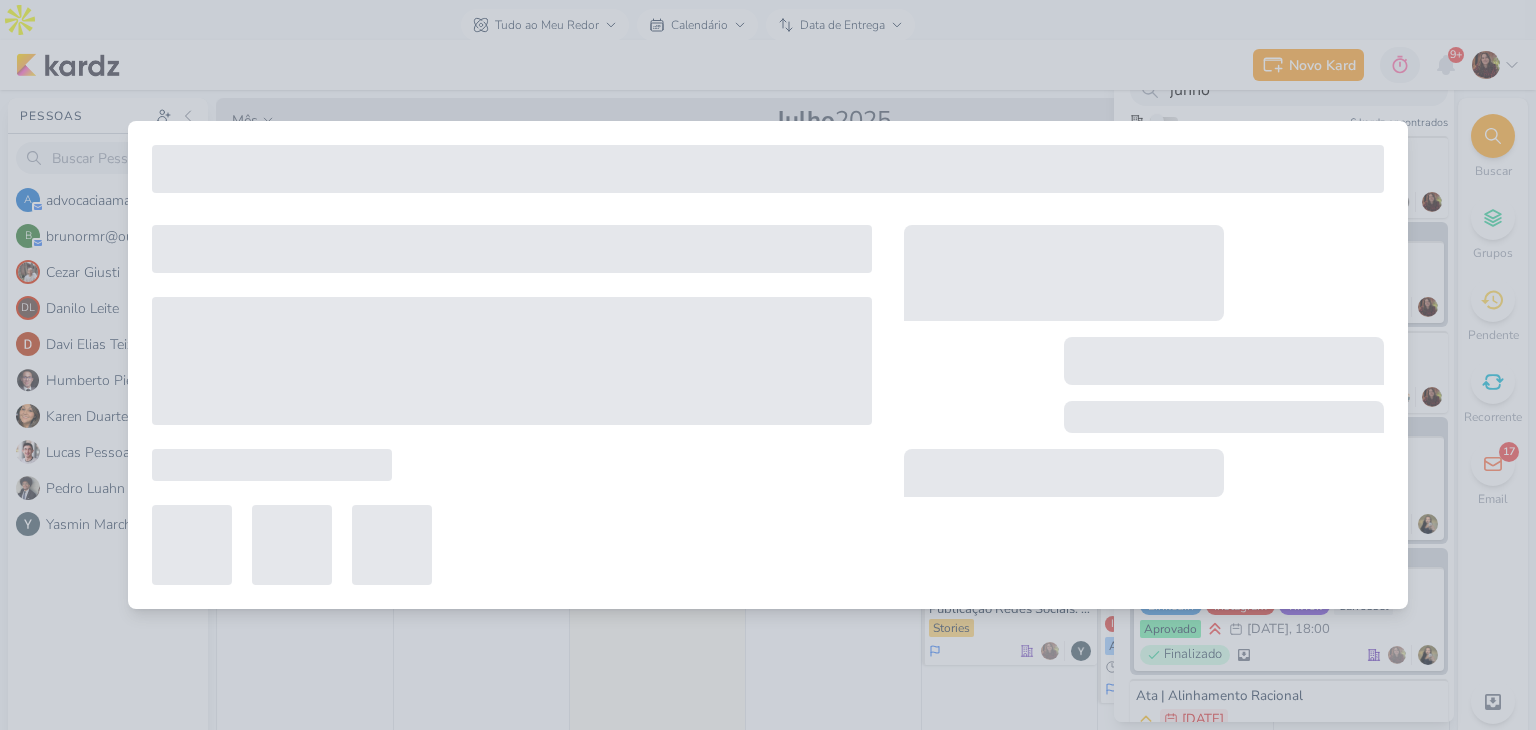 type on "Cortes Instagram, TikTok e Shorts" 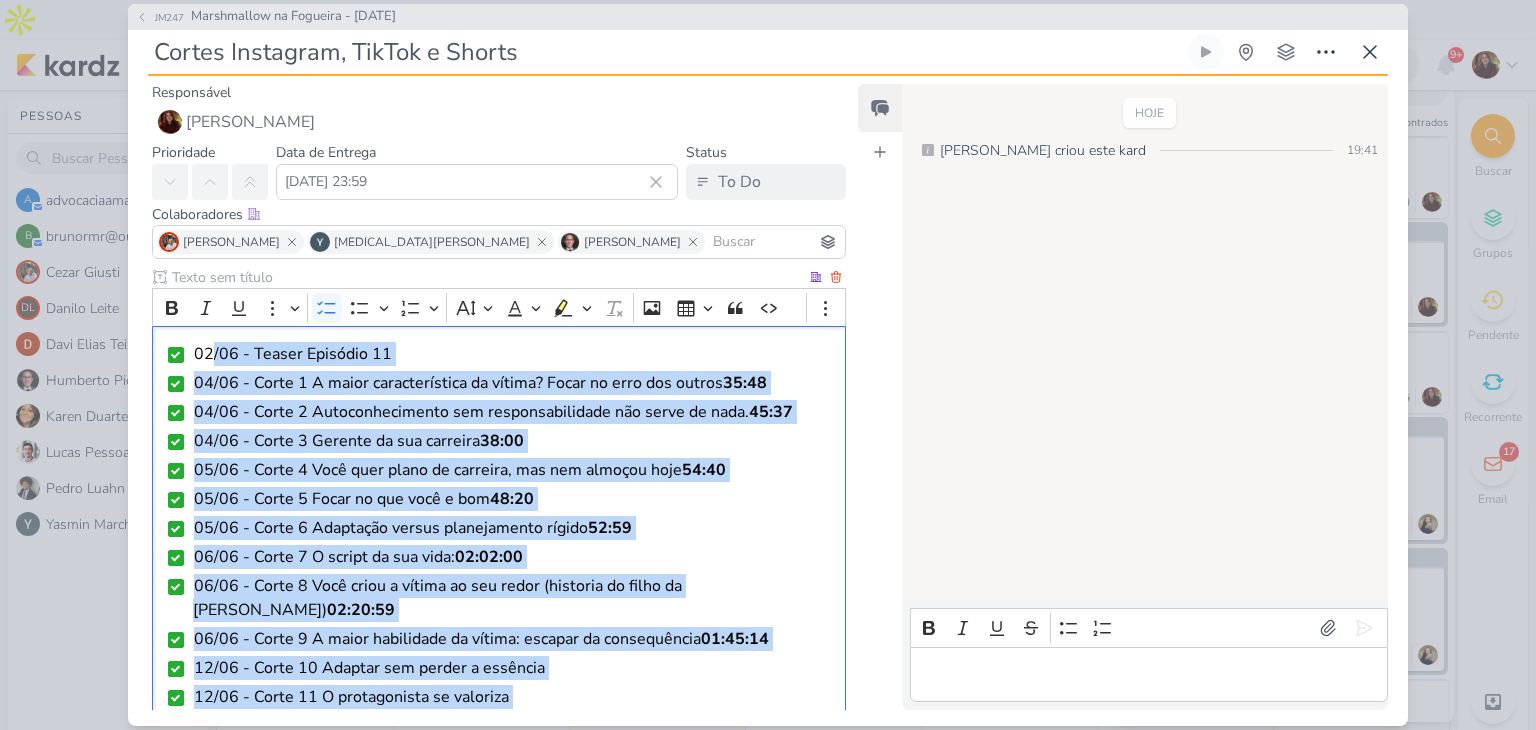 scroll, scrollTop: 129, scrollLeft: 0, axis: vertical 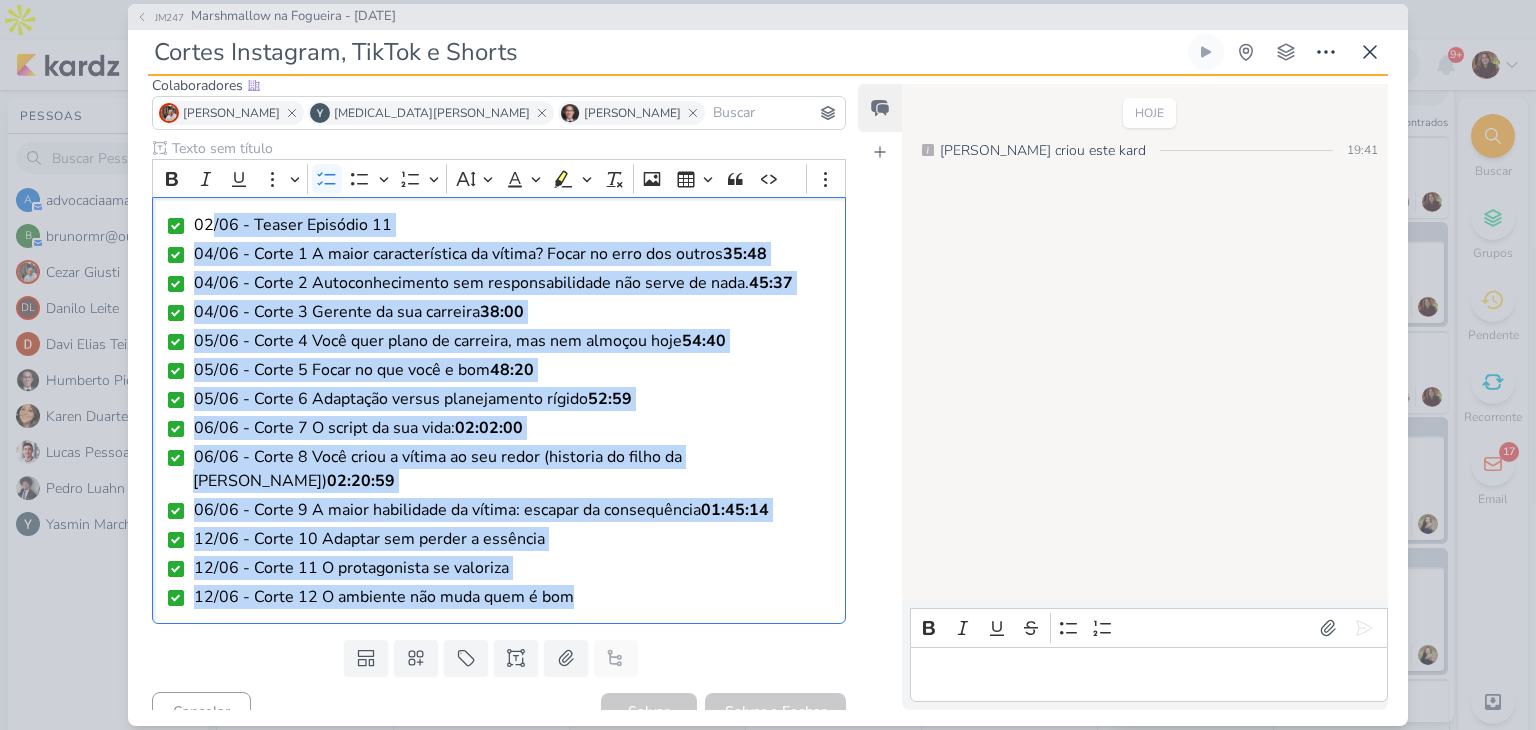 drag, startPoint x: 202, startPoint y: 350, endPoint x: 586, endPoint y: 776, distance: 573.52594 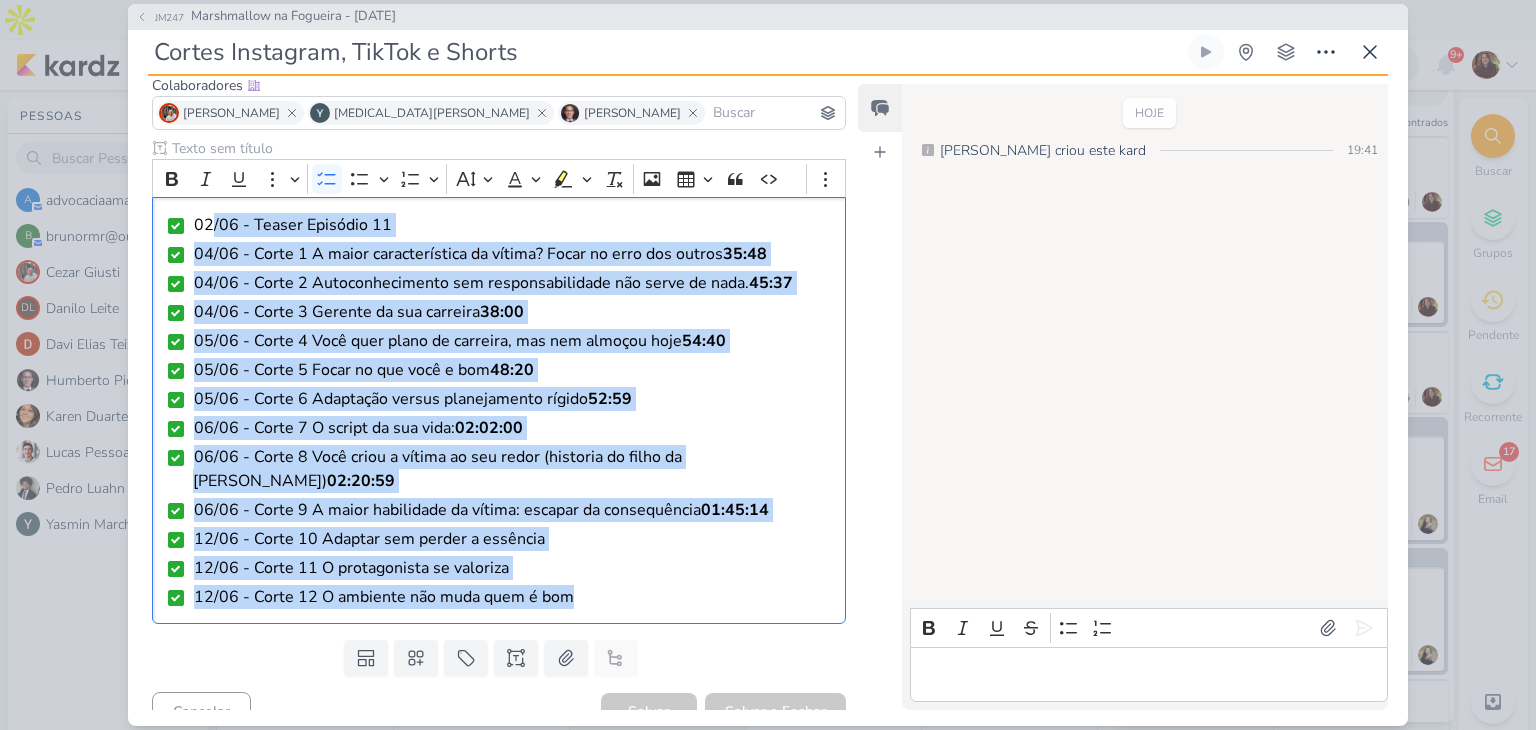 click on "1.99.0
[GEOGRAPHIC_DATA]
Ctrl + k
0h0m
Sessão desligada...
Hoje
0h0m
Semana 0h0m" at bounding box center [768, 365] 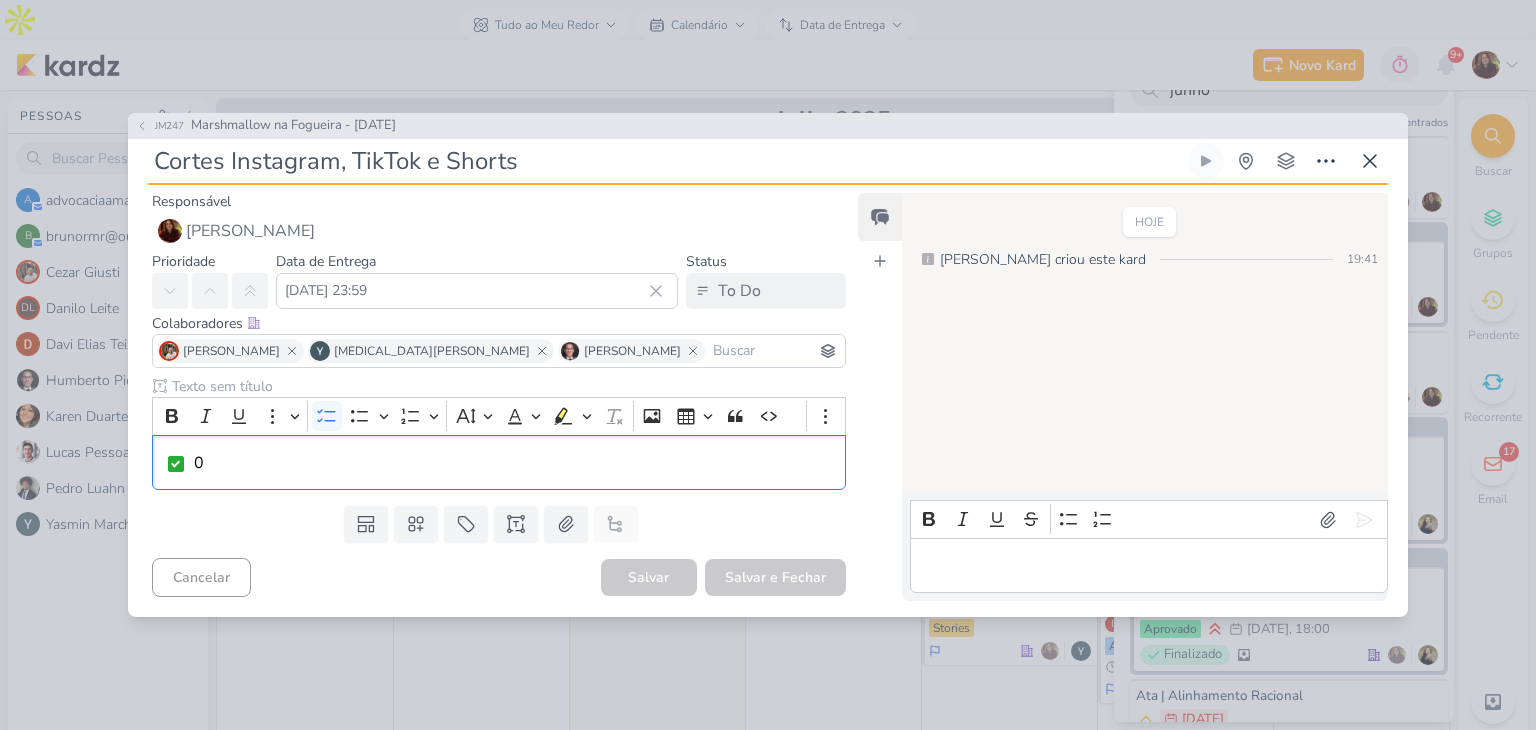 scroll, scrollTop: 0, scrollLeft: 0, axis: both 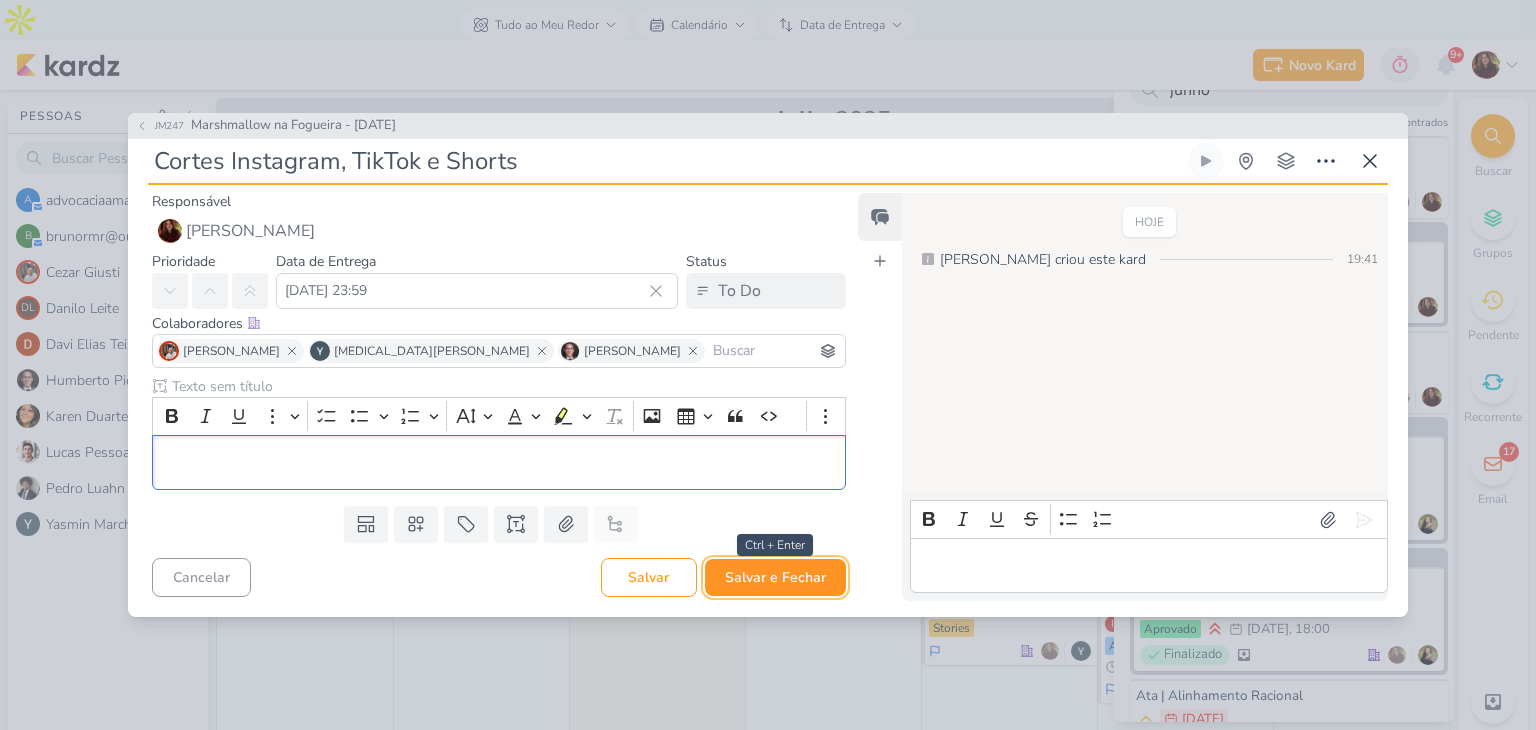 click on "Salvar e Fechar" at bounding box center [775, 577] 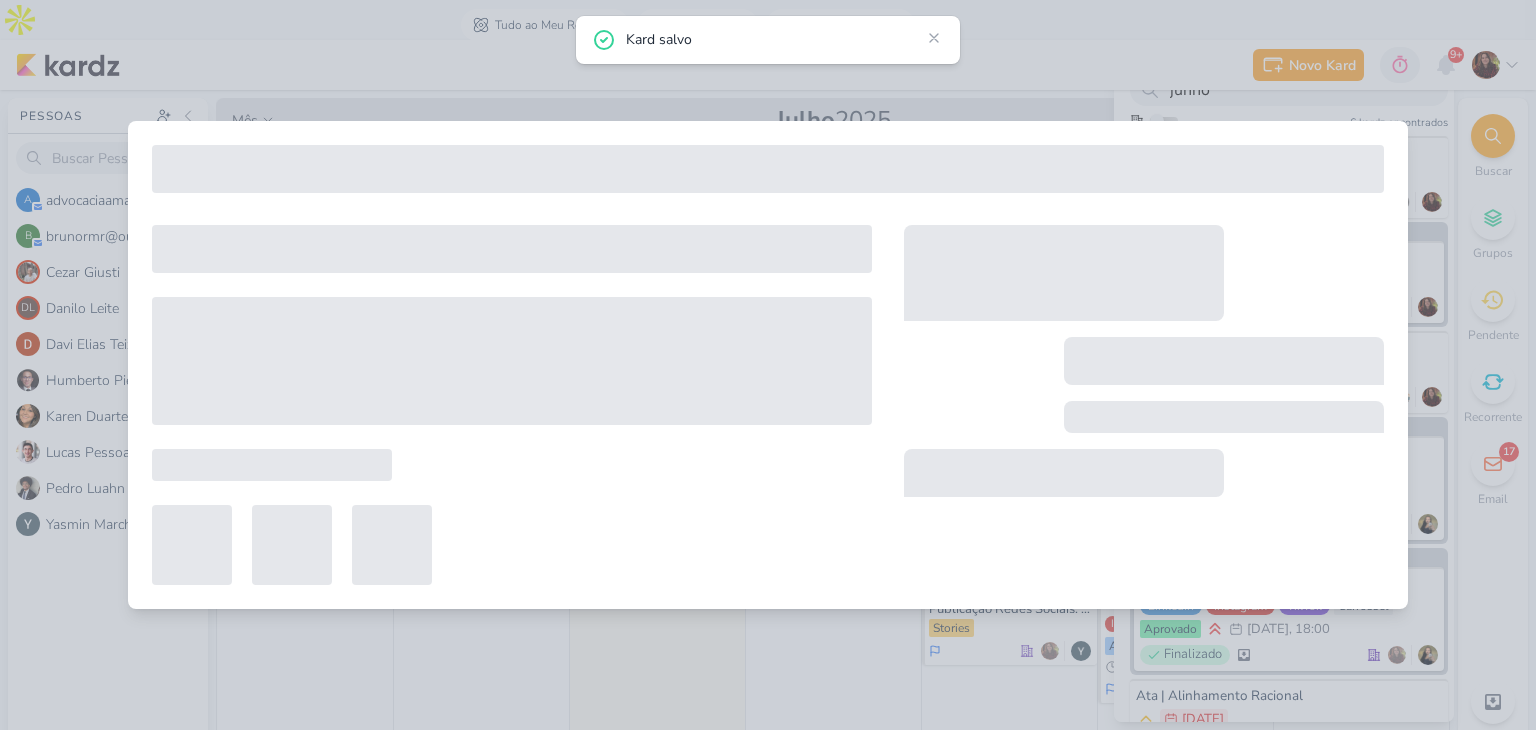 type on "Marshmallow na Fogueira - [DATE]" 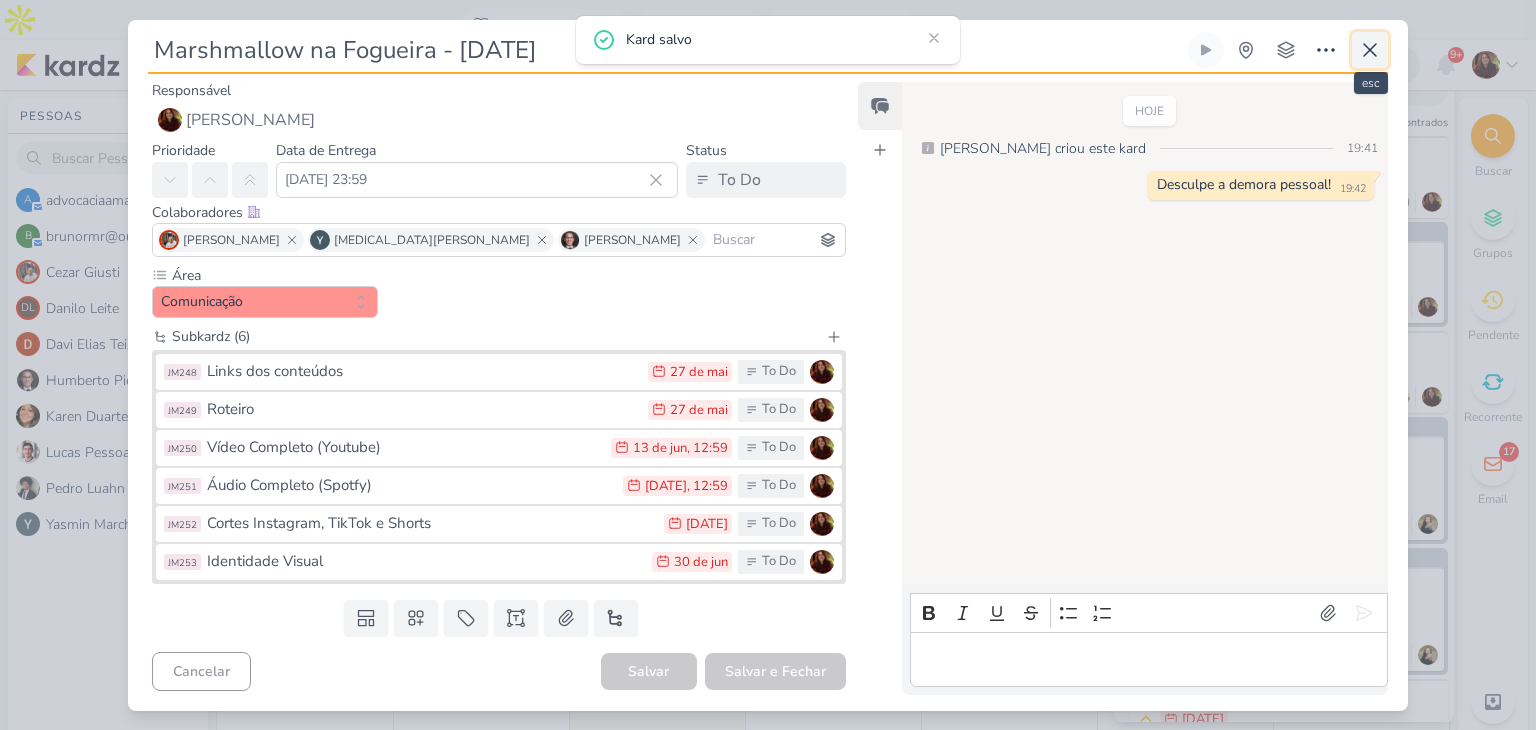 click 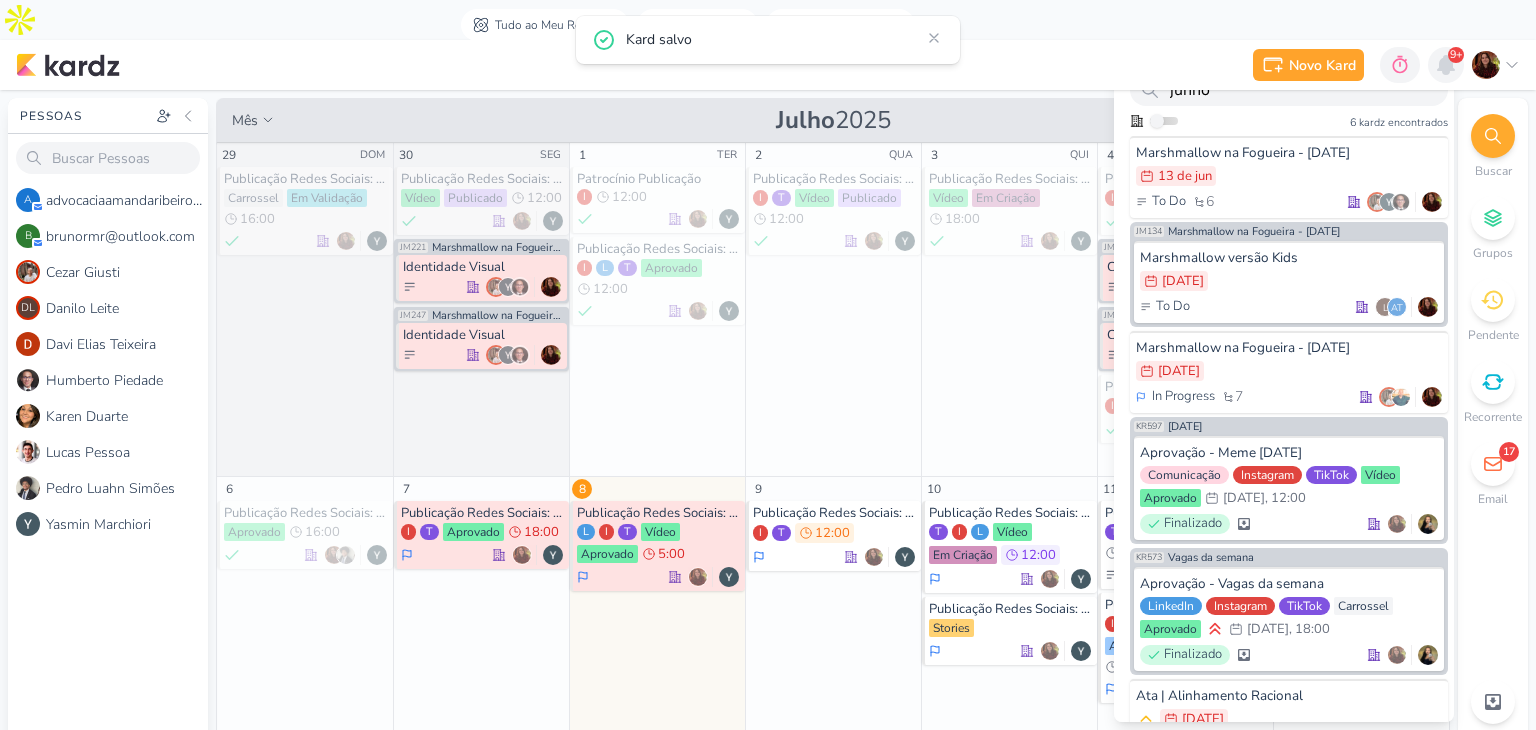 click 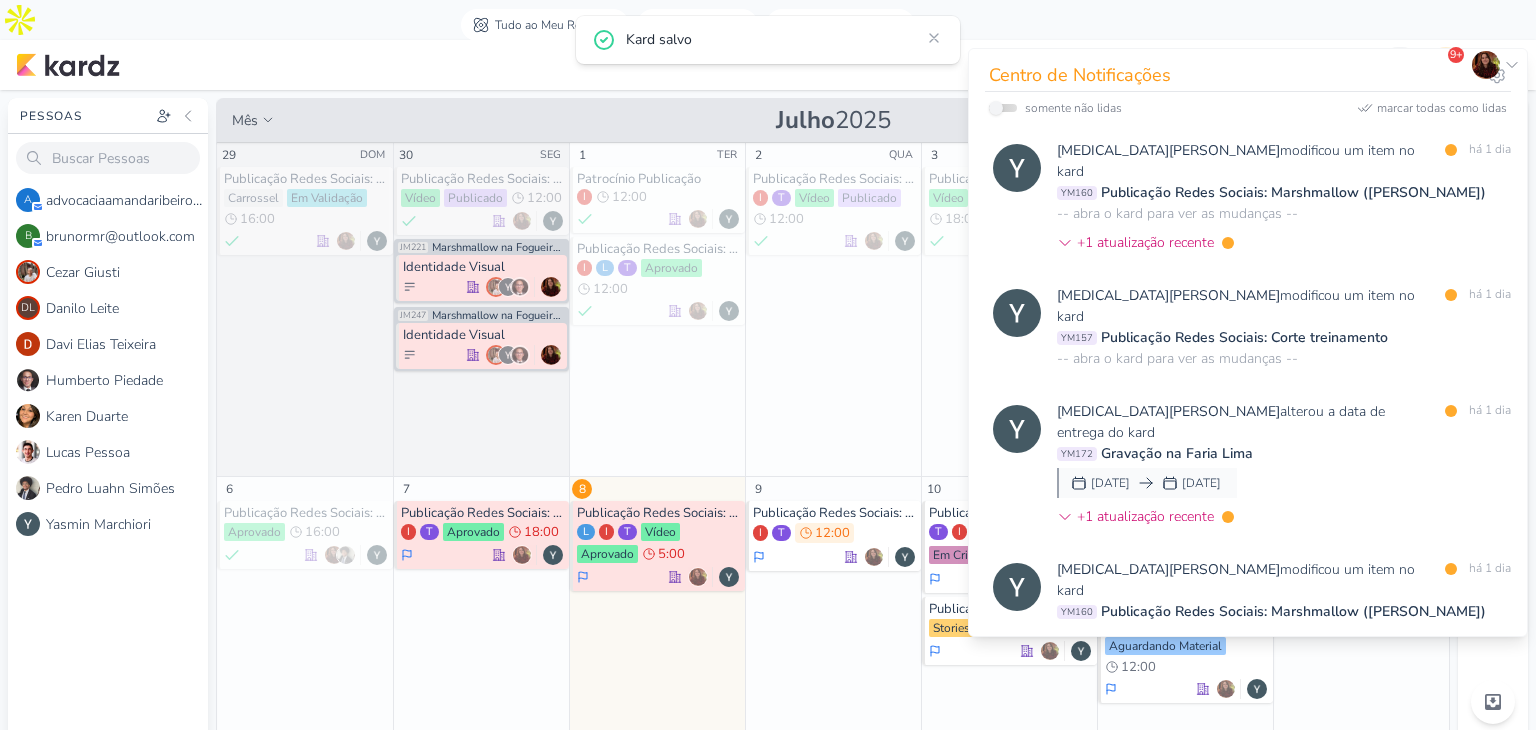 click on "Tudo ao Meu Redor
visão
Caixa de Entrada
A caixa de entrada mostra todos os kardz que você é o responsável
Enviados
A visão de enviados contém os kardz que você criou e designou à outra pessoa
Colaboração" at bounding box center [688, 25] 